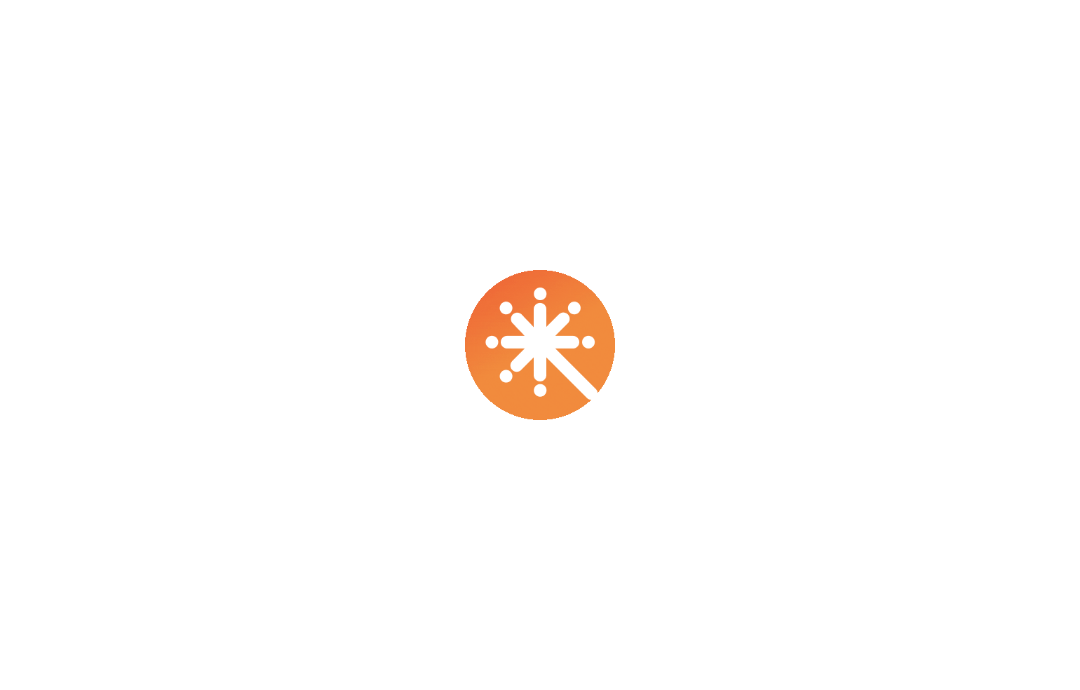 scroll, scrollTop: 0, scrollLeft: 0, axis: both 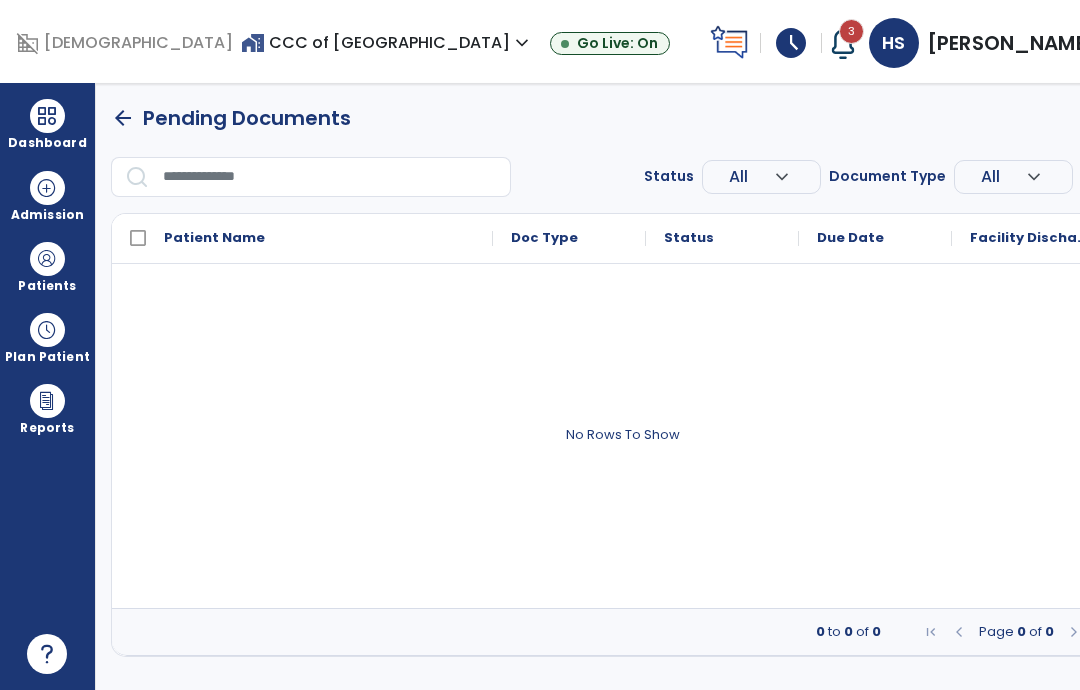 click on "schedule" at bounding box center [791, 43] 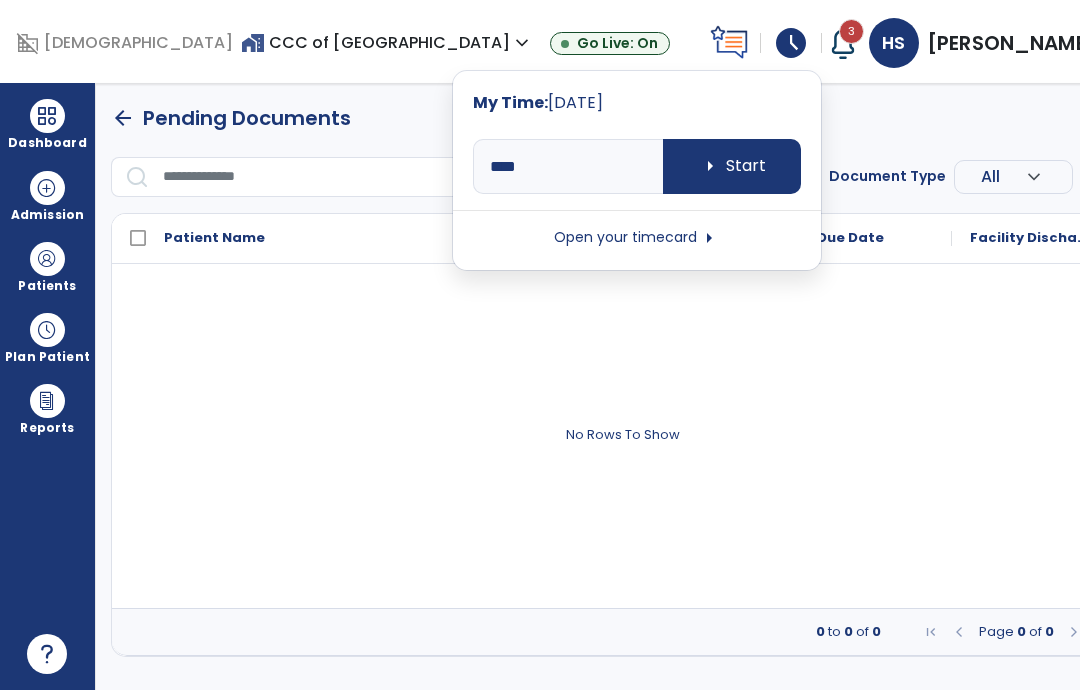 click on "Open your timecard  arrow_right" at bounding box center [637, 238] 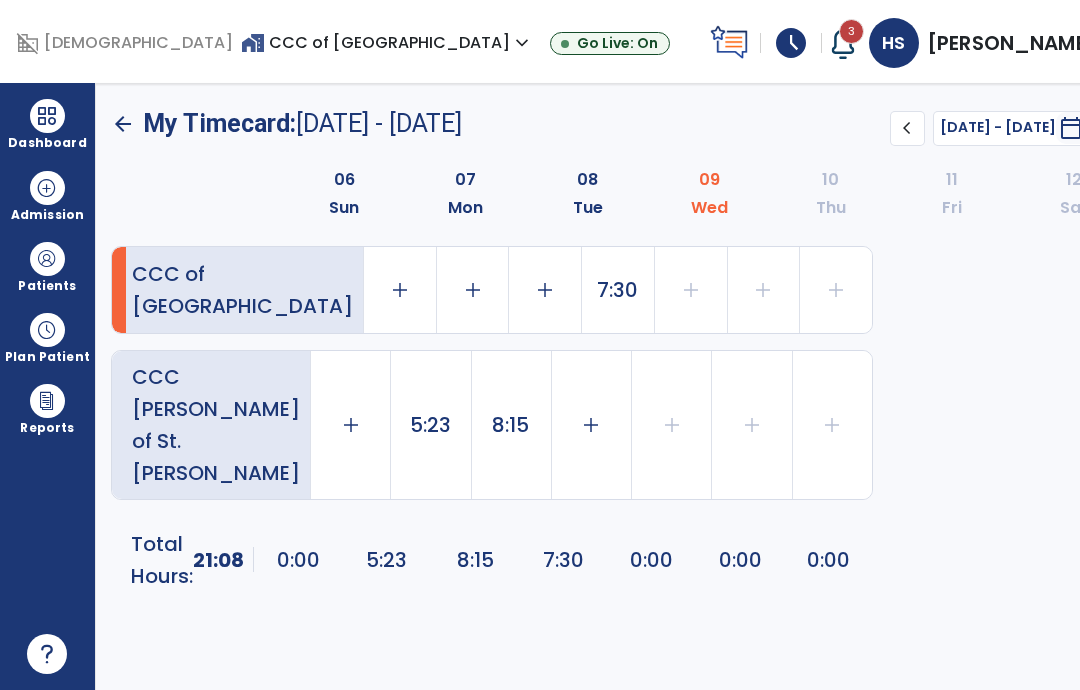 click on "7:30" 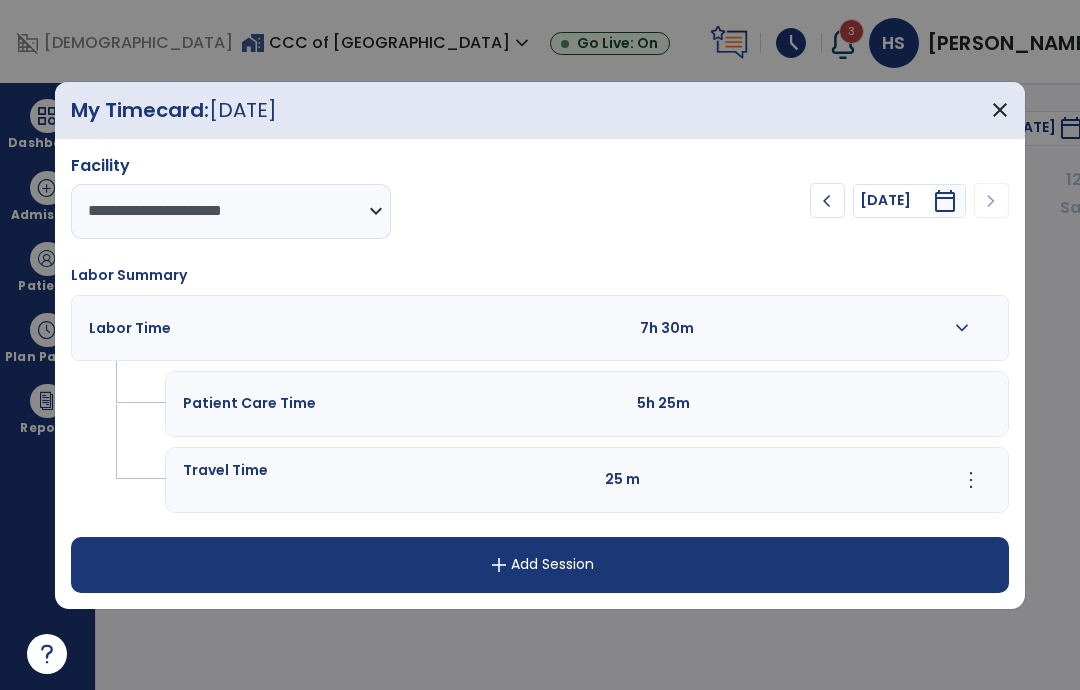 click at bounding box center (822, 328) 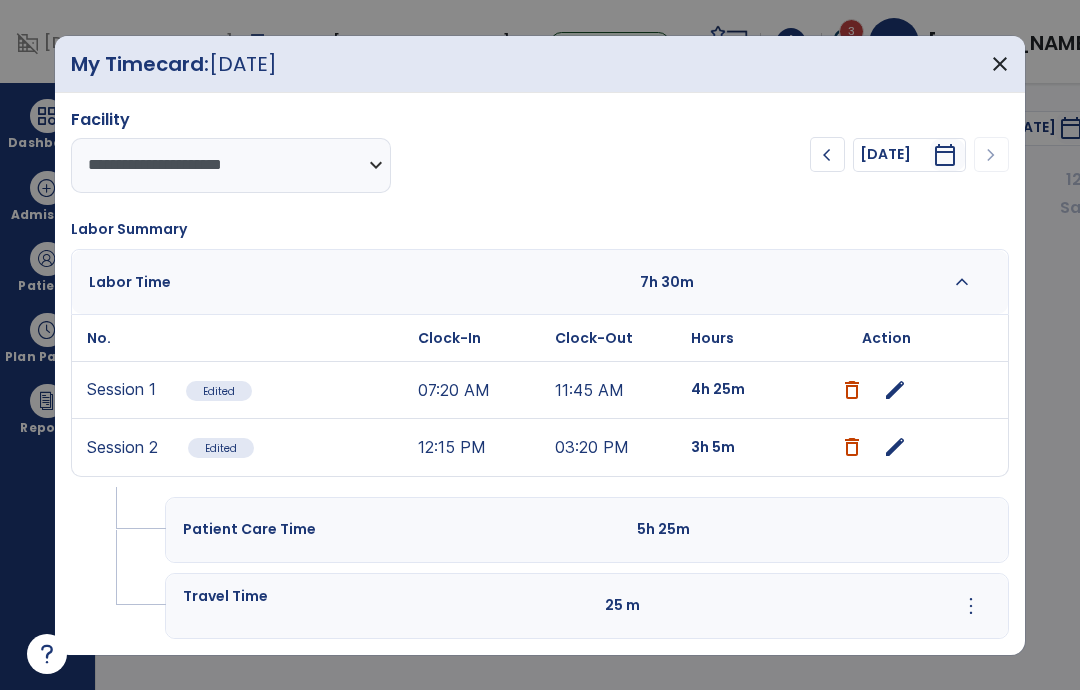click on "edit" at bounding box center (895, 447) 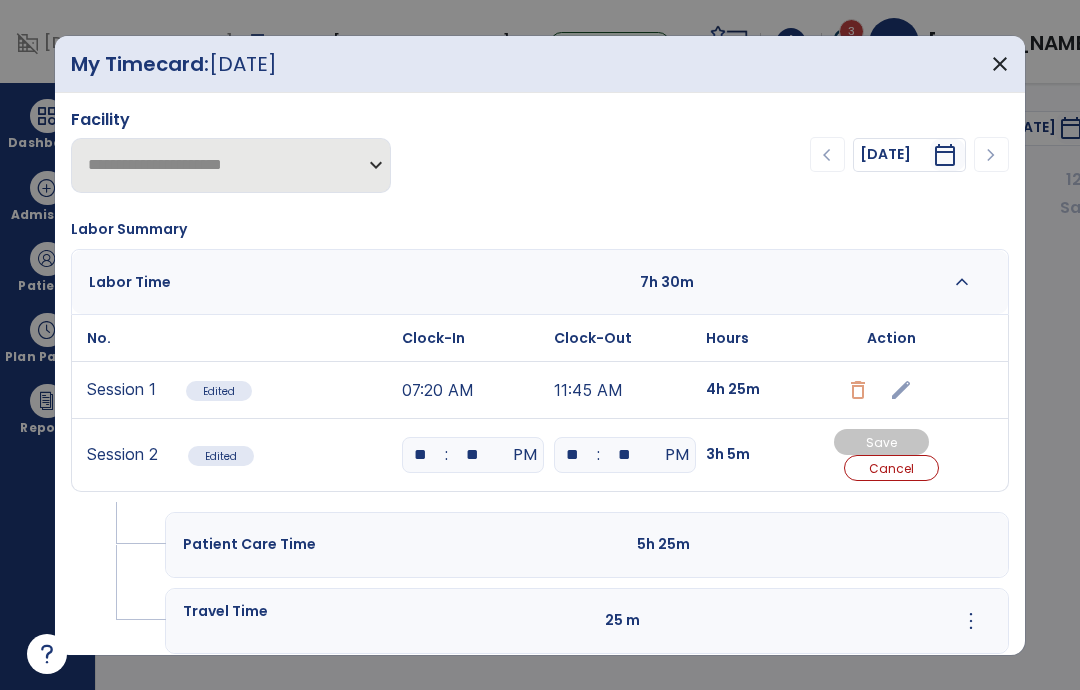click on "**" at bounding box center (625, 455) 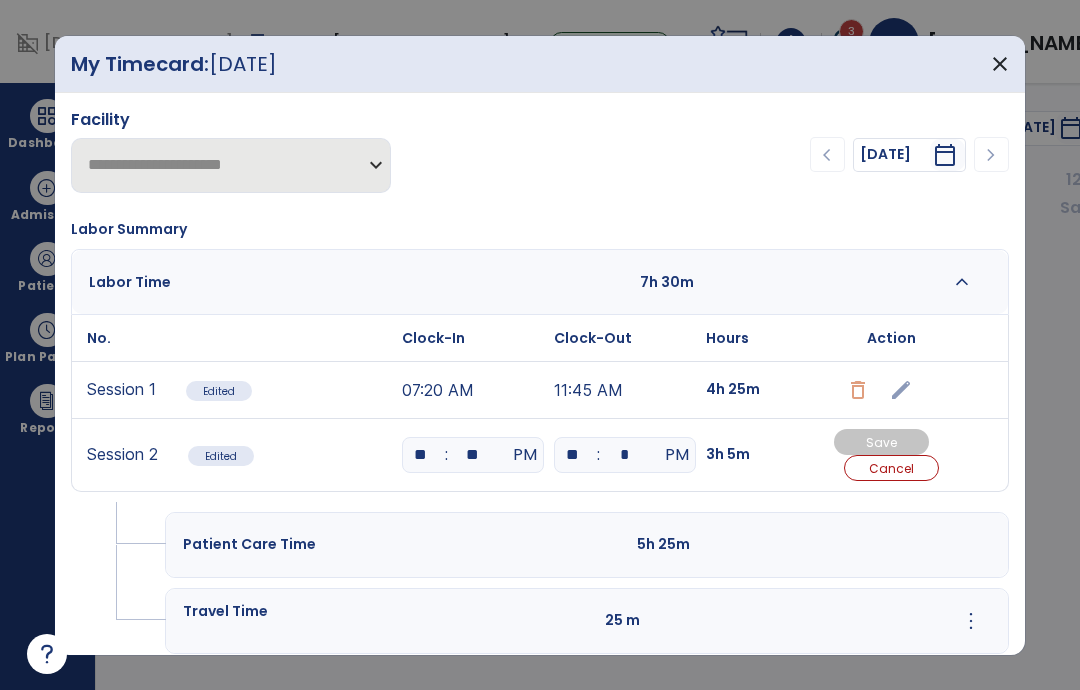 type on "**" 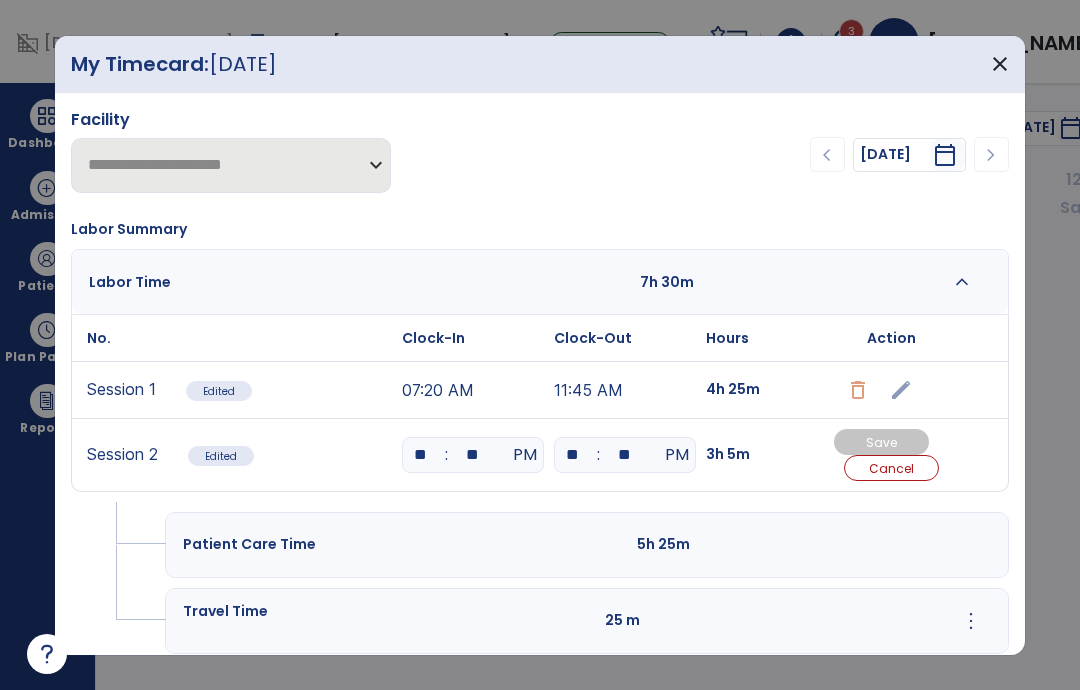 click on "Save" at bounding box center (881, 442) 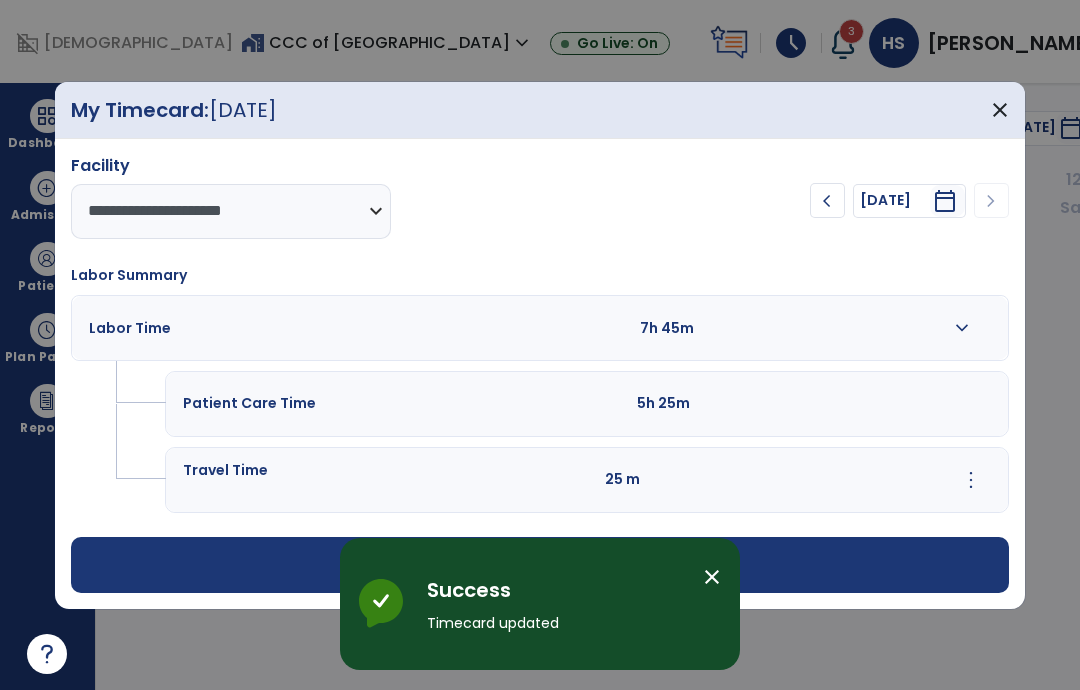 click on "more_vert" at bounding box center [971, 480] 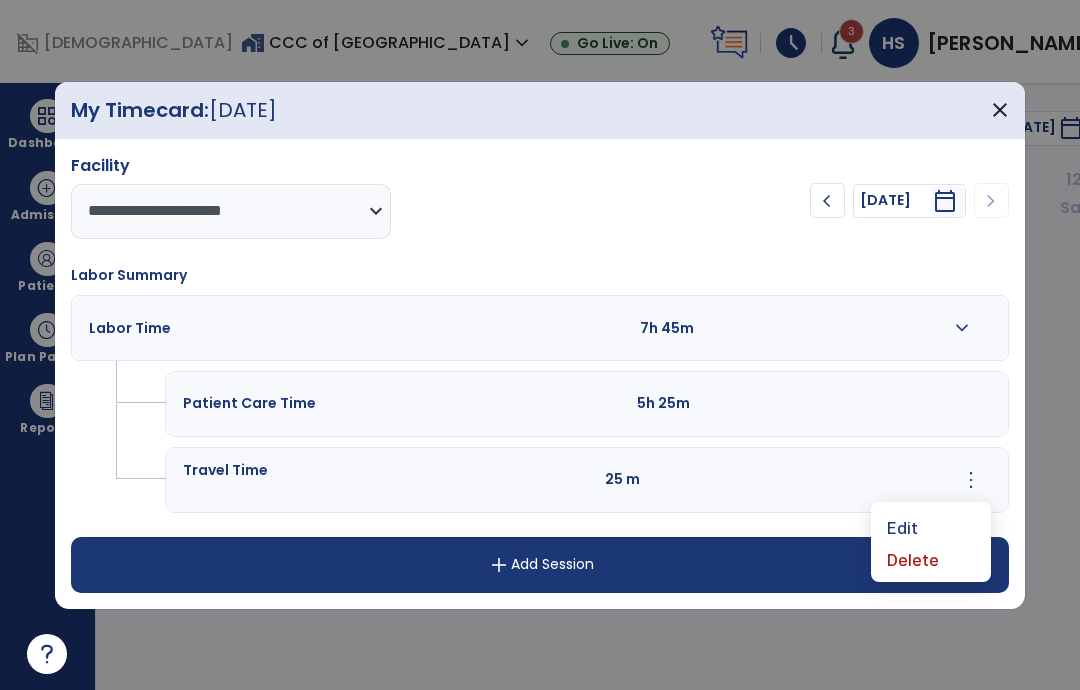 click on "Edit" at bounding box center (931, 526) 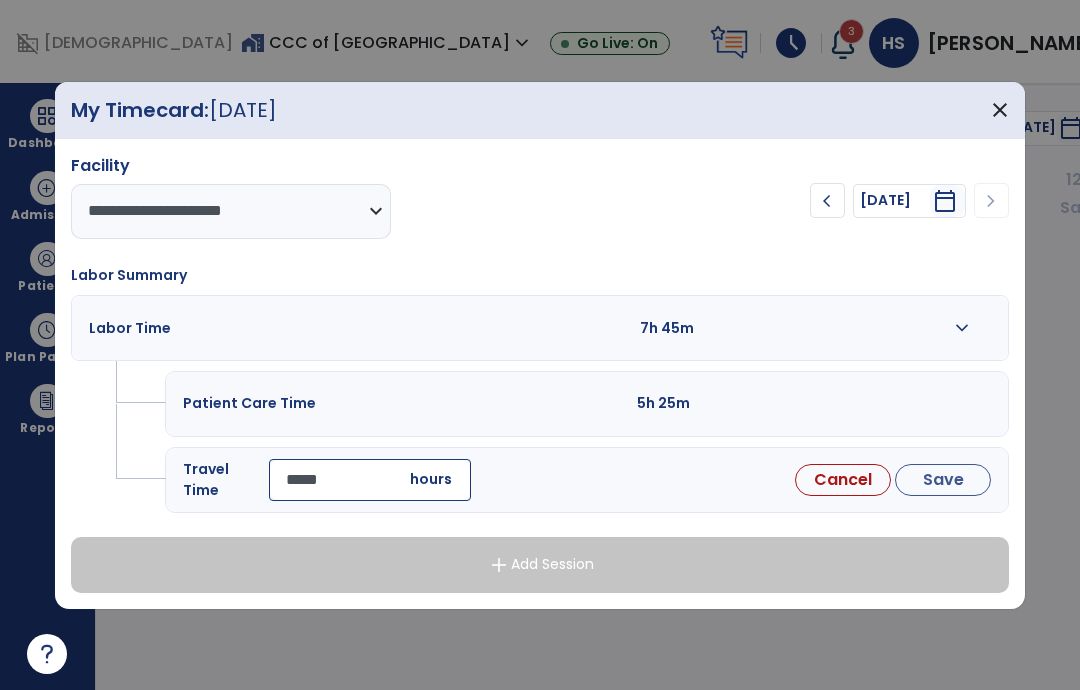 click on "*****" at bounding box center (370, 480) 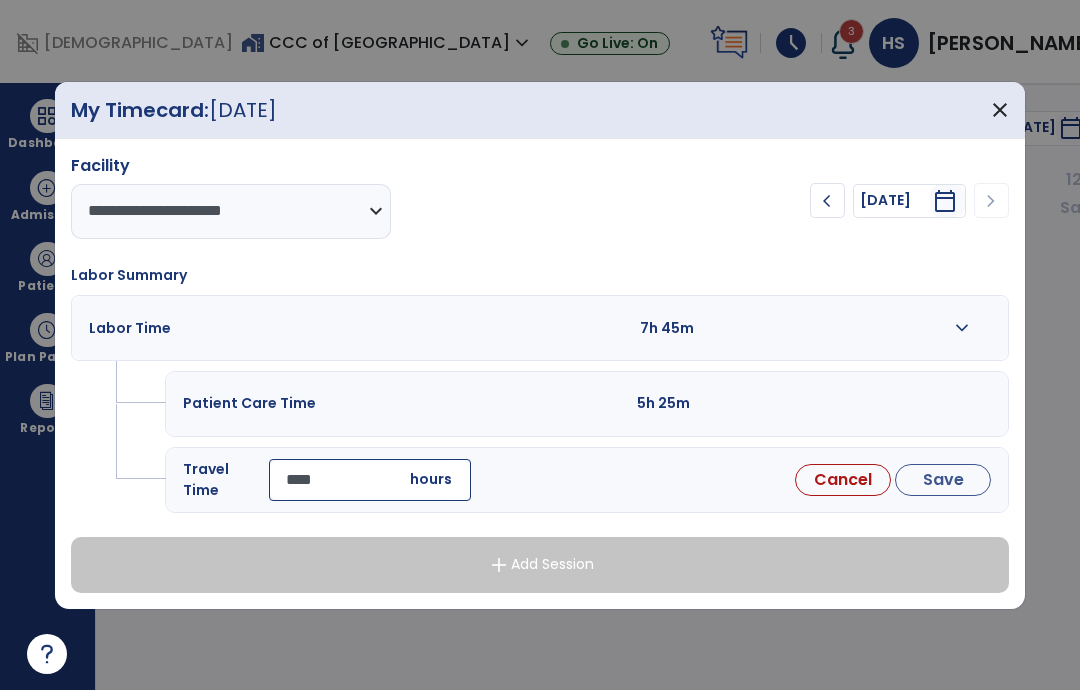 type on "*****" 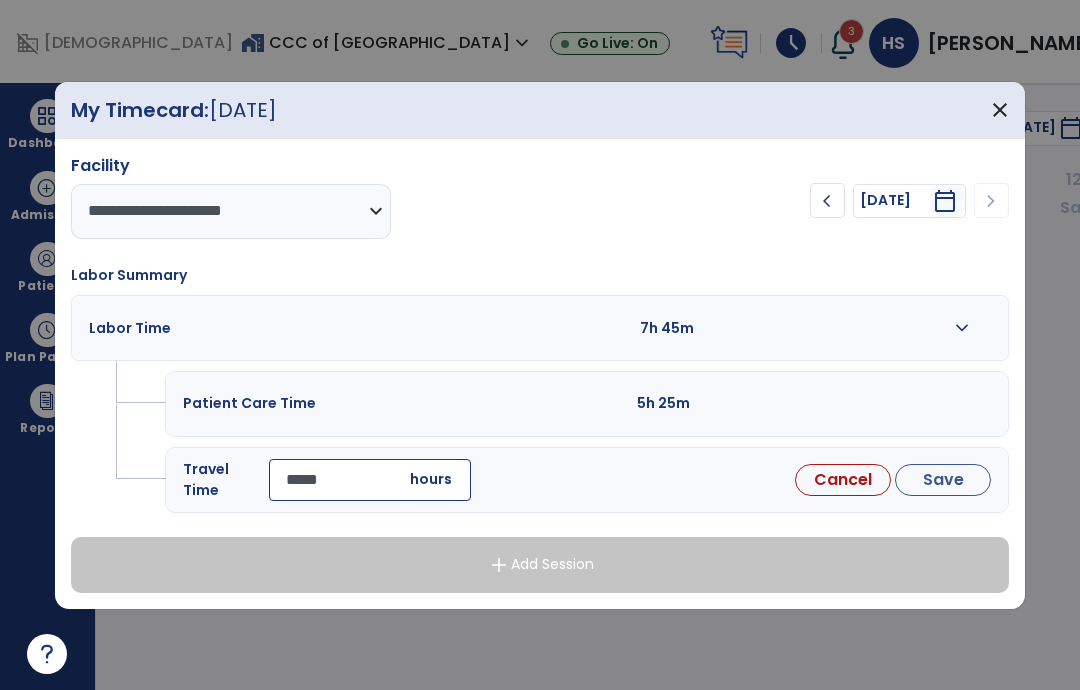 click on "Save" at bounding box center [943, 480] 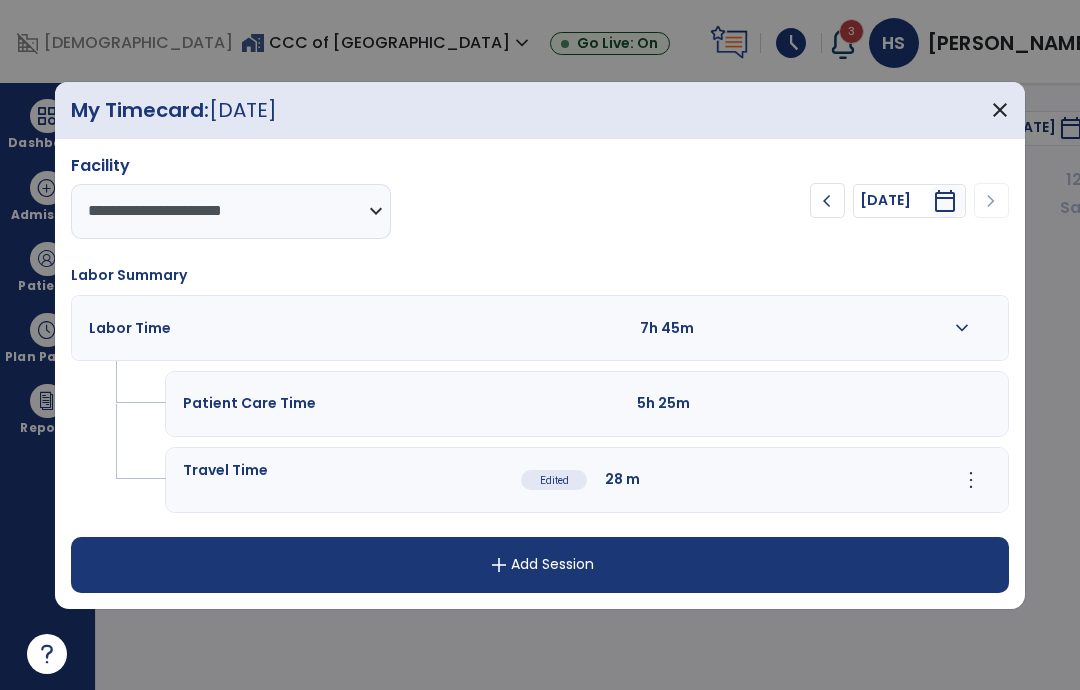 click on "close" at bounding box center (1000, 110) 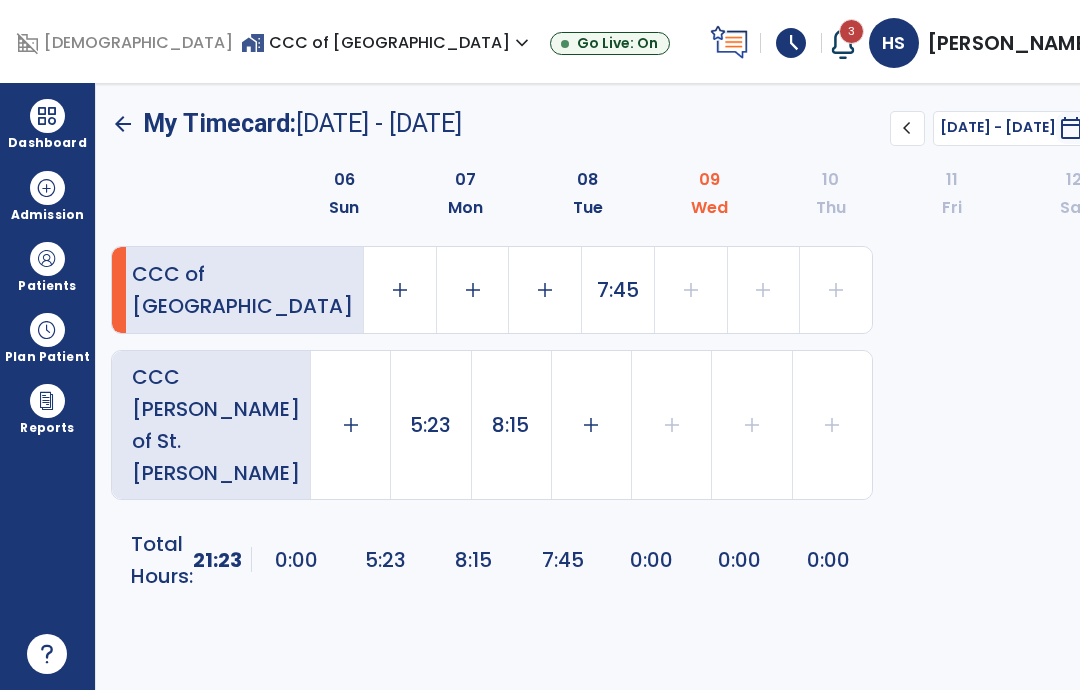 click on "Admission" at bounding box center (47, 195) 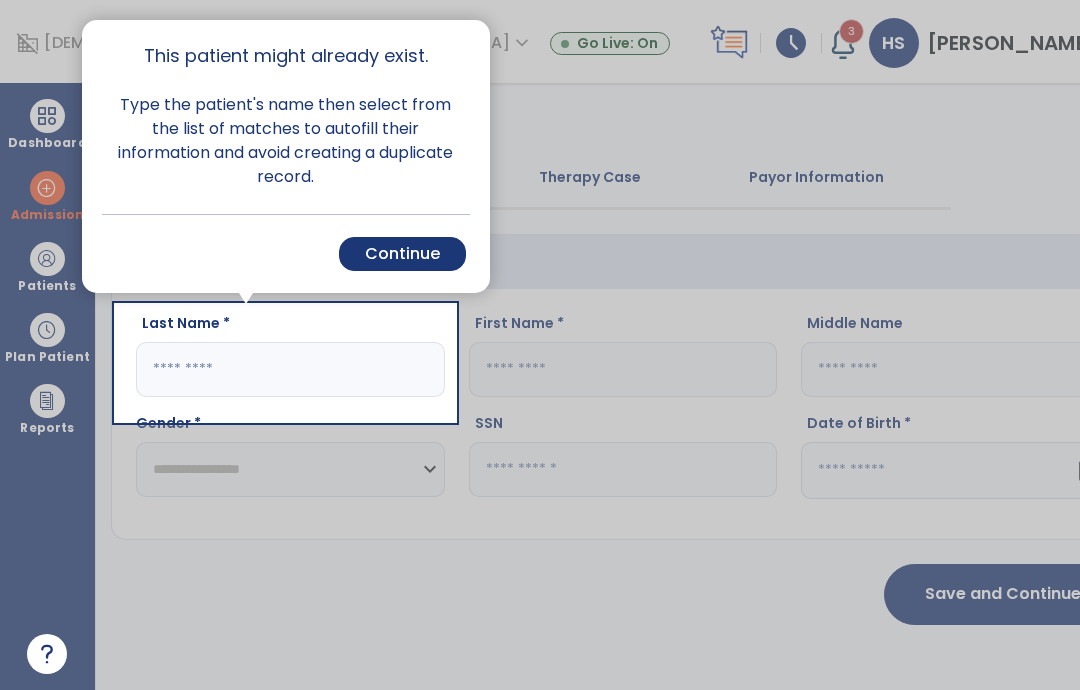 click at bounding box center [58, 385] 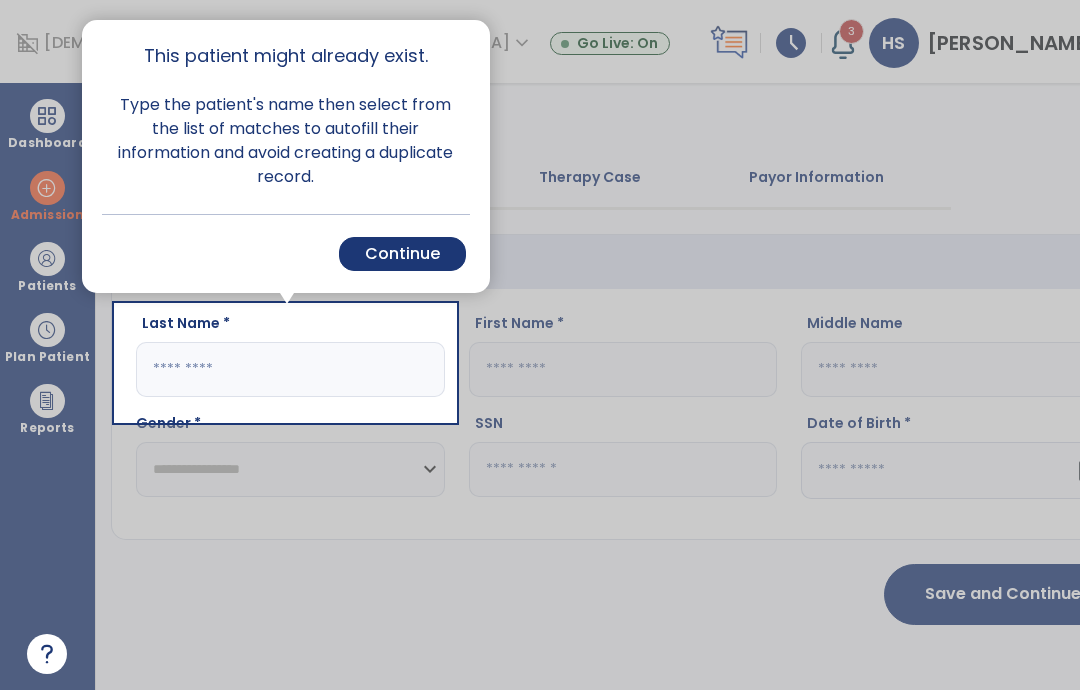 click at bounding box center (767, 385) 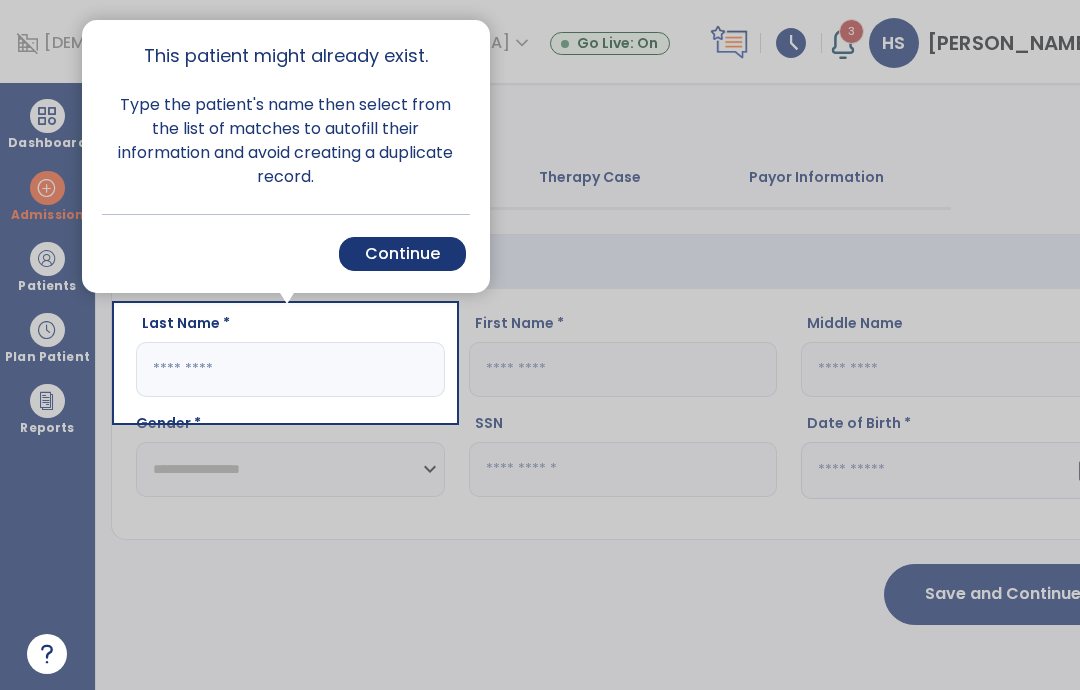 click on "Continue" at bounding box center (402, 254) 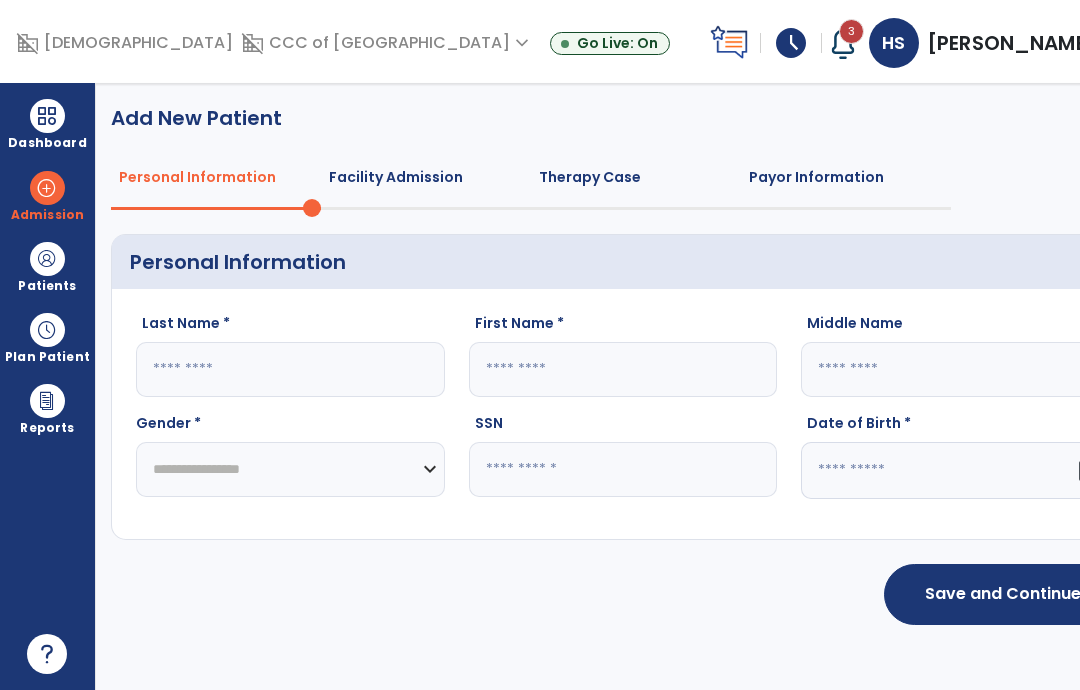 click at bounding box center (47, 116) 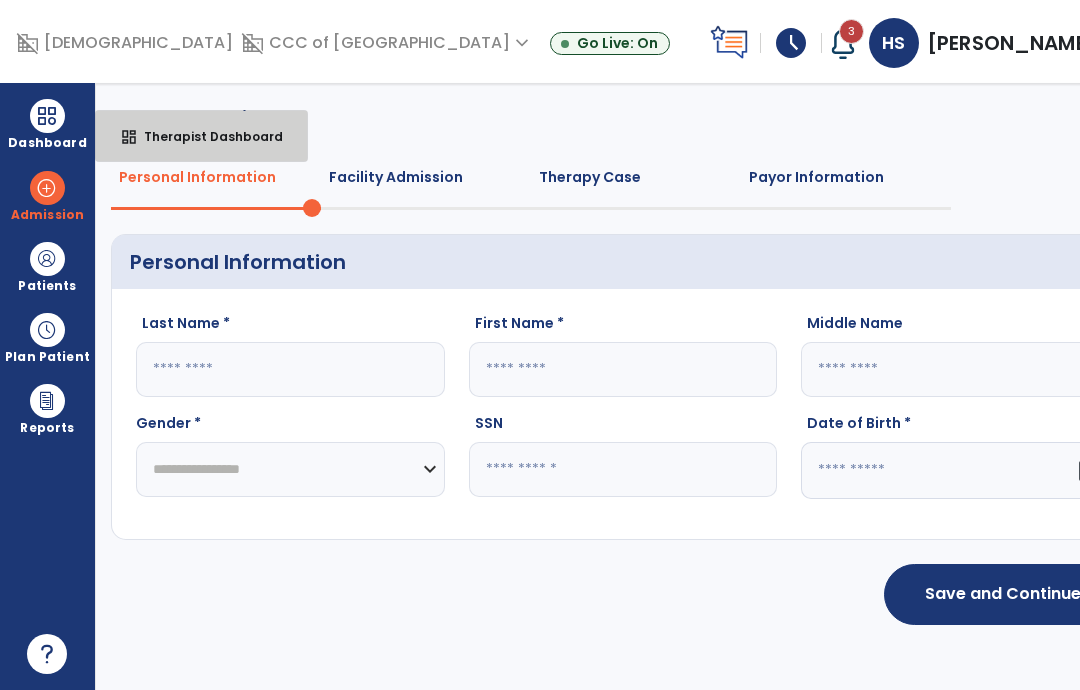 click on "Therapist Dashboard" at bounding box center [205, 136] 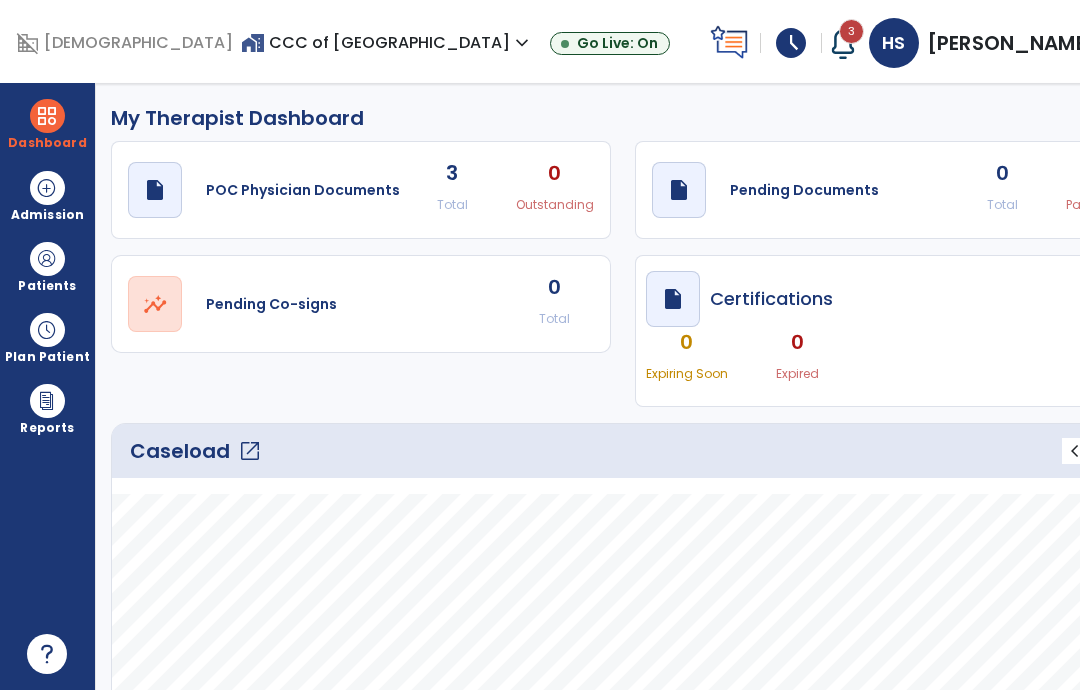 scroll, scrollTop: 0, scrollLeft: 0, axis: both 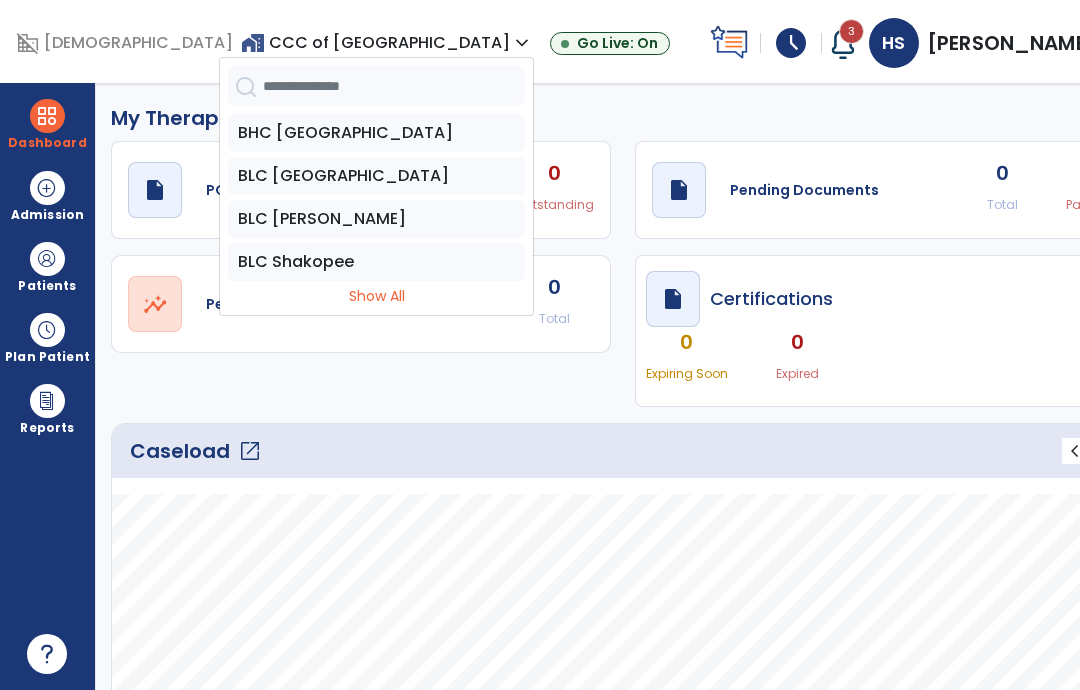 click on "Show All" at bounding box center (376, 296) 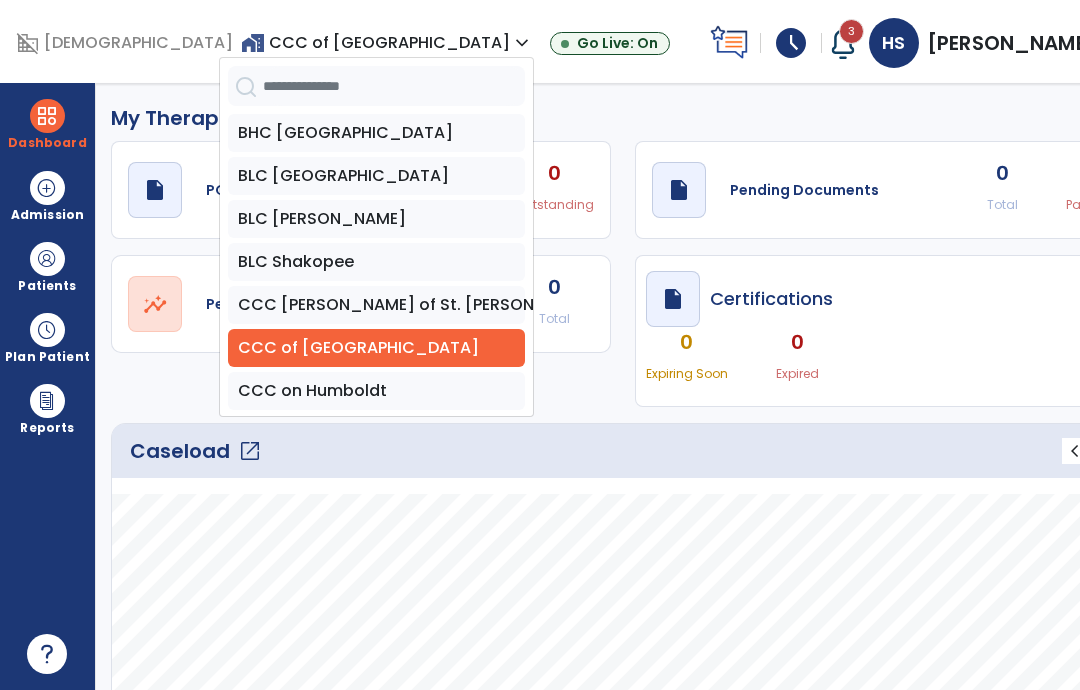 click on "CCC [PERSON_NAME] of St. [PERSON_NAME]" at bounding box center (376, 305) 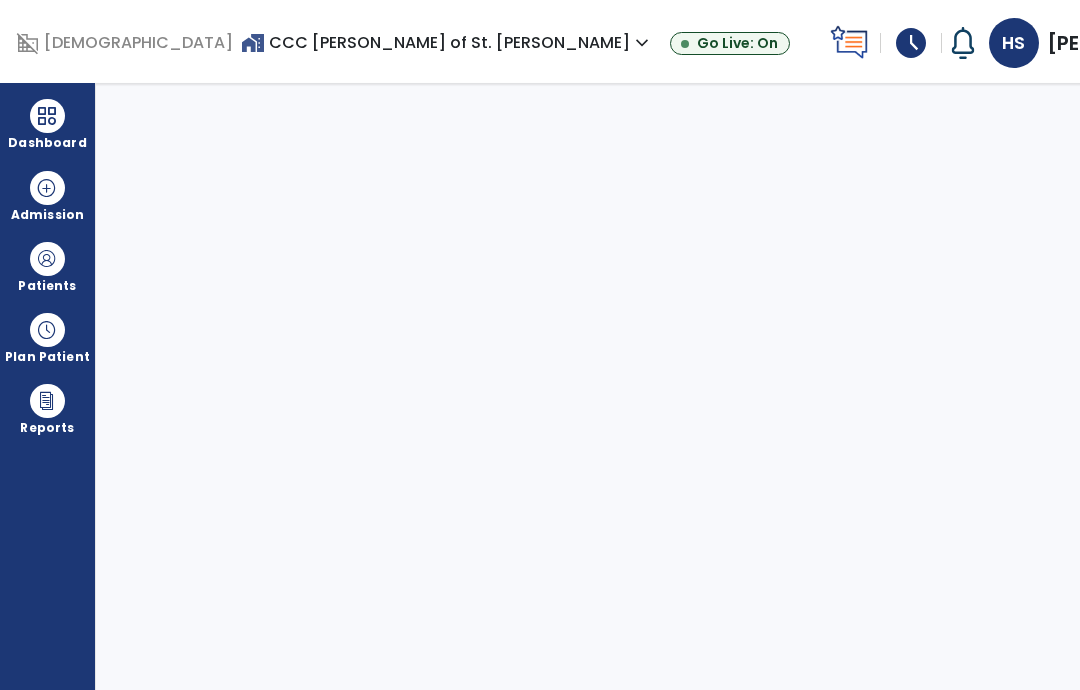 scroll, scrollTop: 0, scrollLeft: 0, axis: both 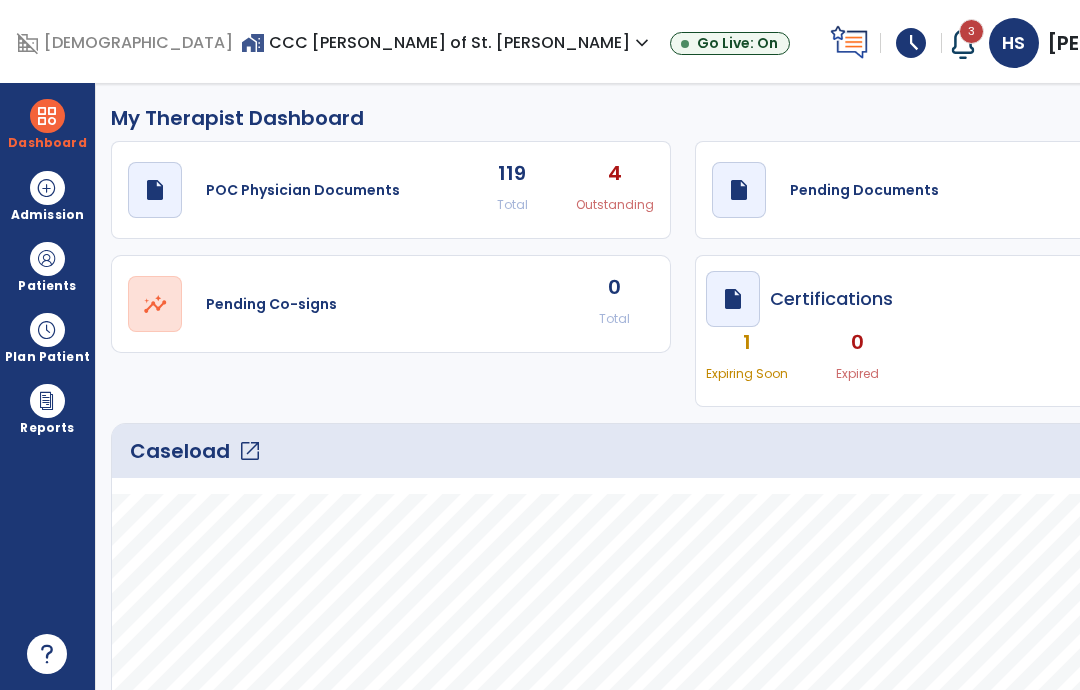 click on "3" 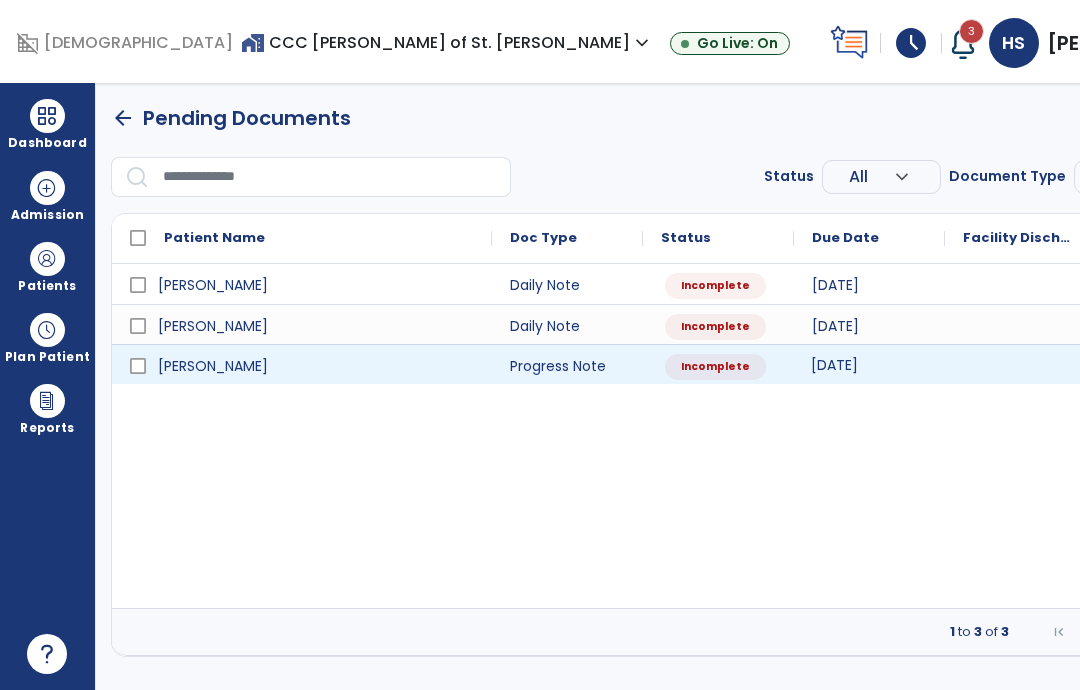 click on "[DATE]" at bounding box center [834, 365] 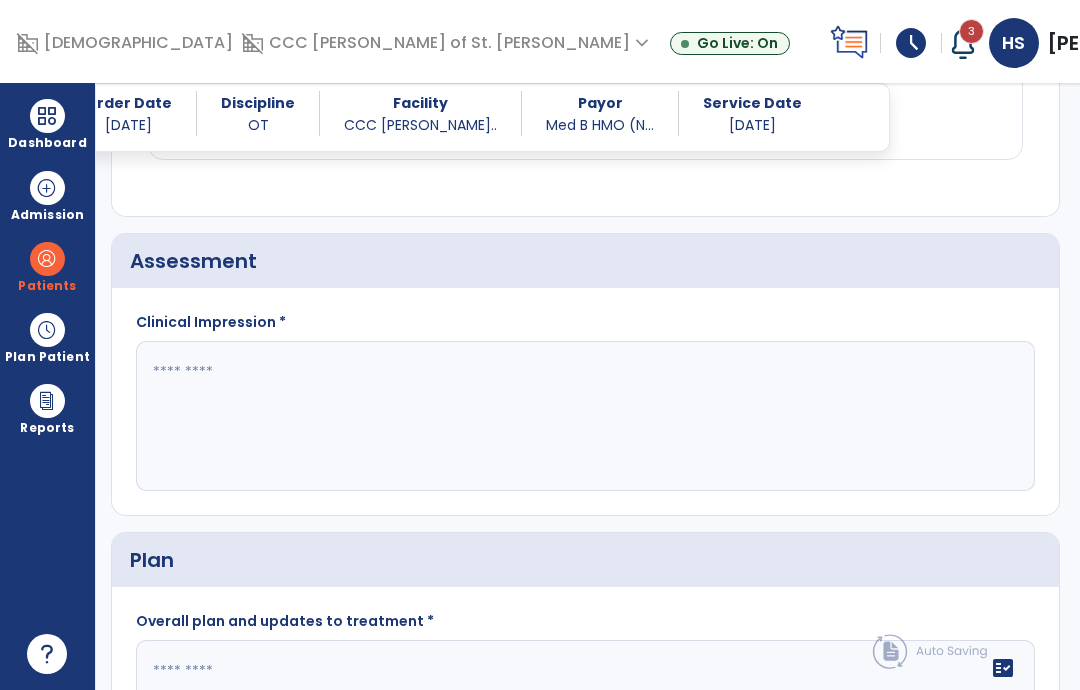 scroll, scrollTop: 1375, scrollLeft: 0, axis: vertical 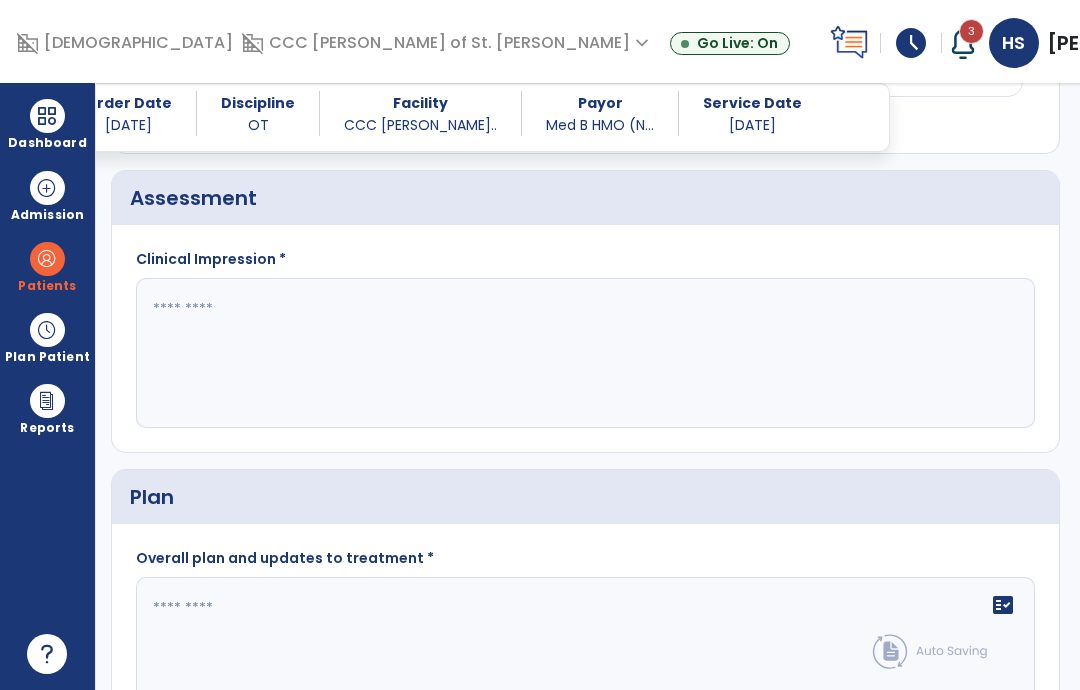click 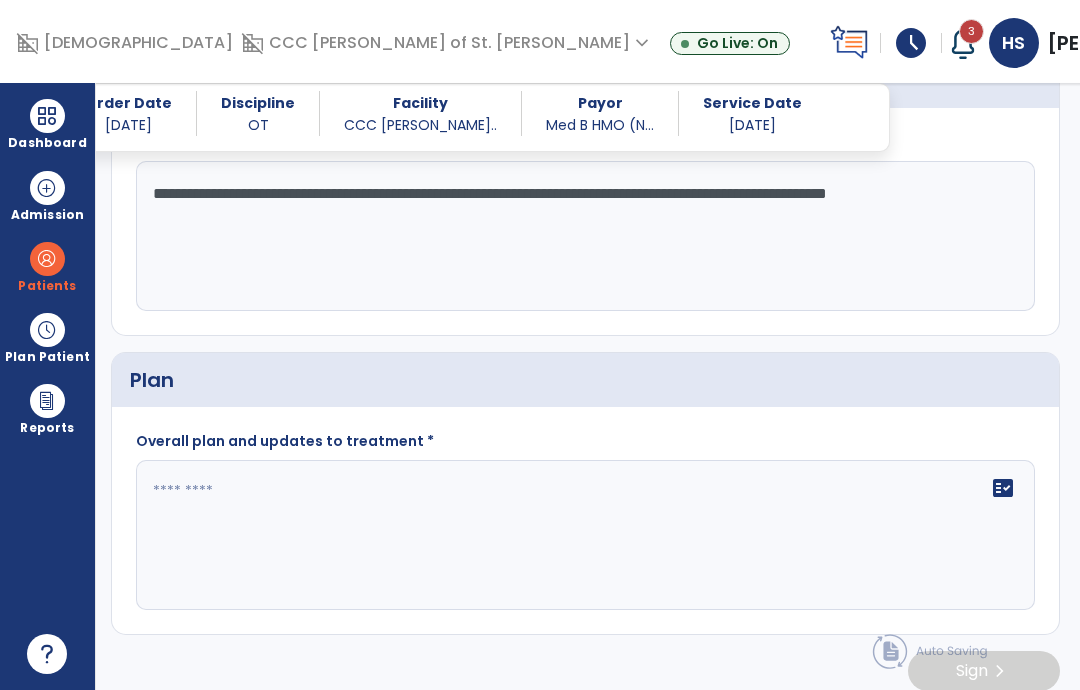 scroll, scrollTop: 1492, scrollLeft: 0, axis: vertical 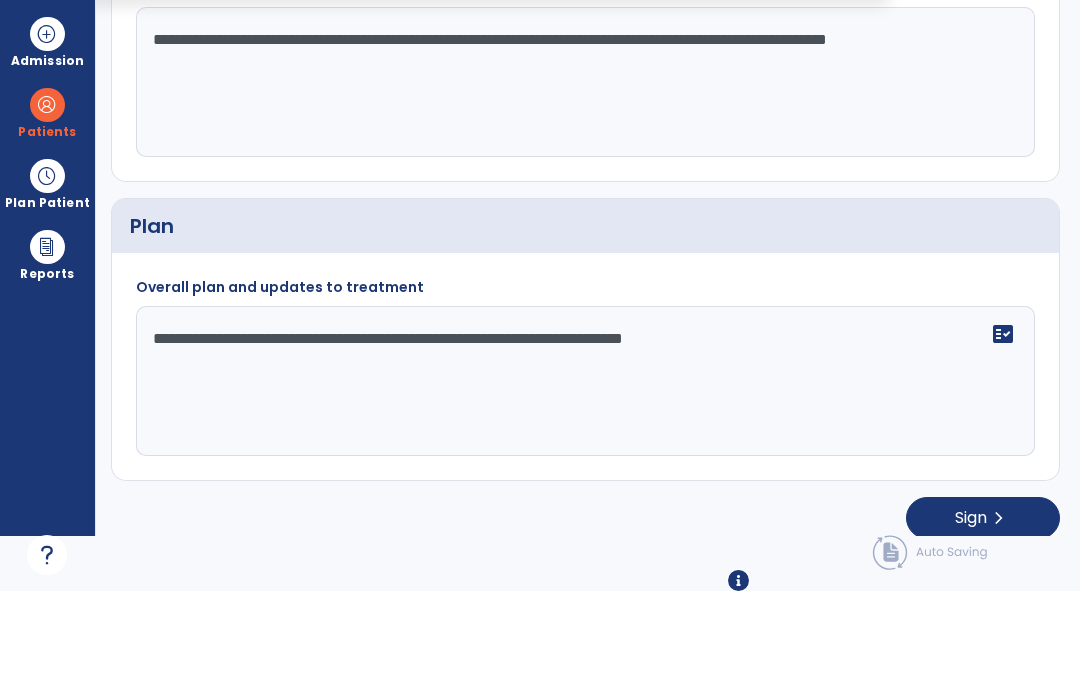 type on "**********" 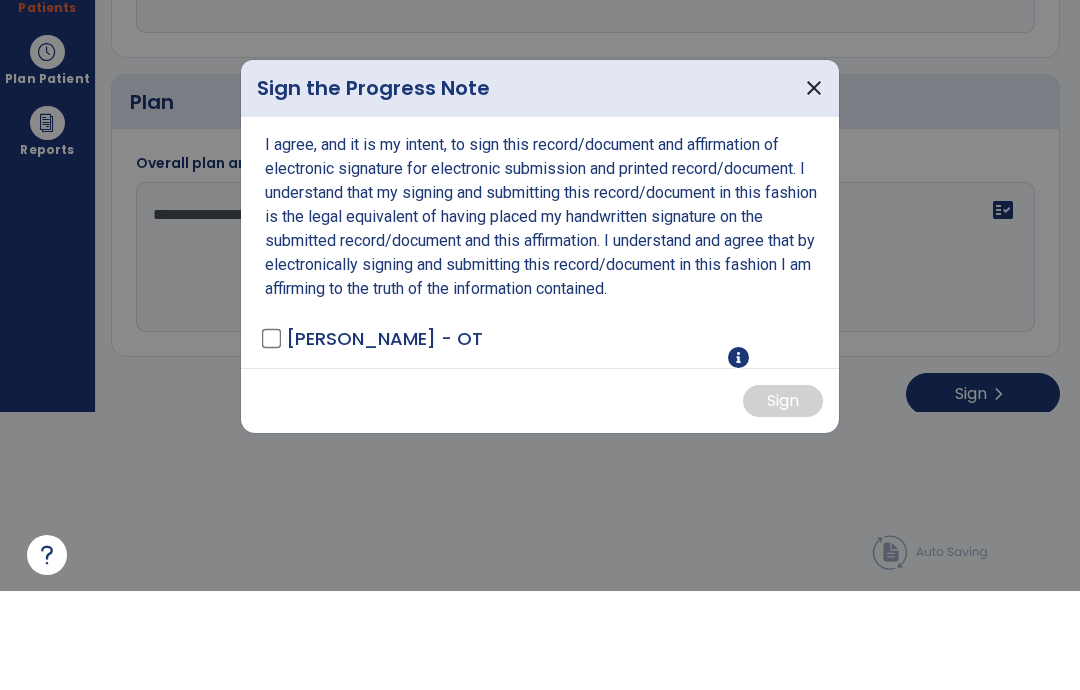 scroll, scrollTop: 0, scrollLeft: 0, axis: both 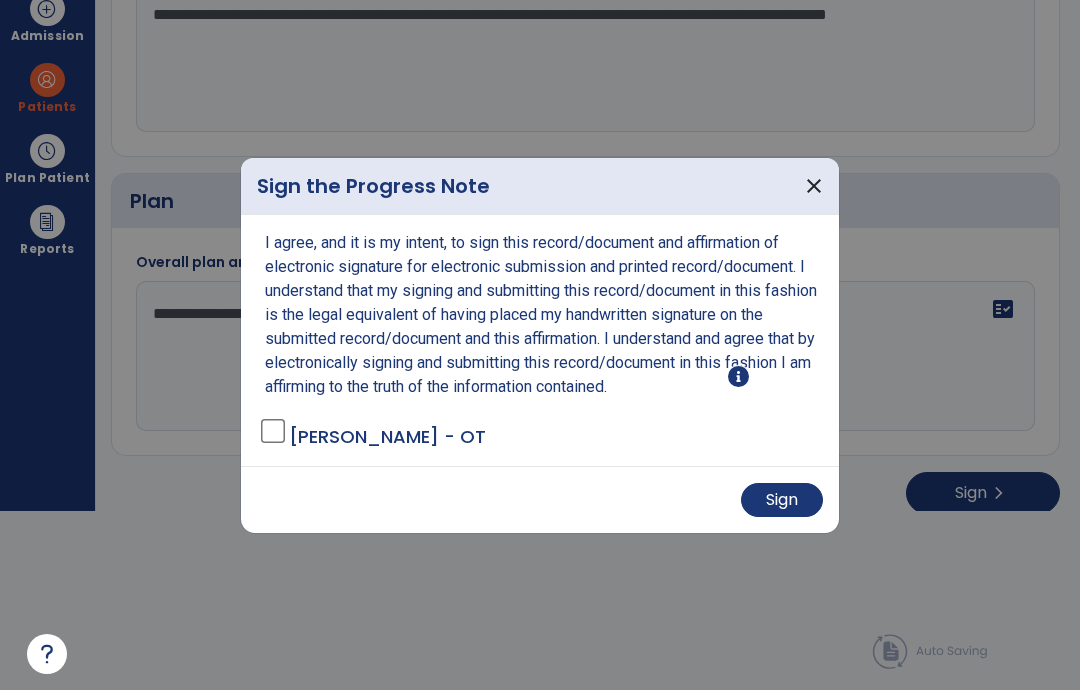 click on "Sign" at bounding box center [782, 500] 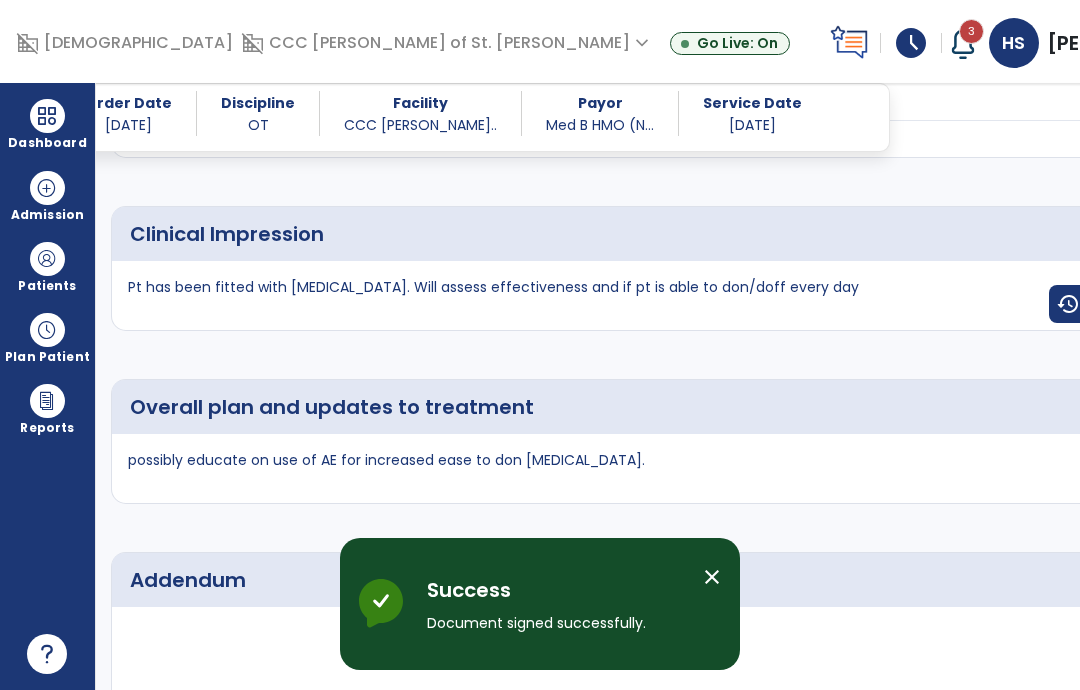 scroll, scrollTop: 80, scrollLeft: 0, axis: vertical 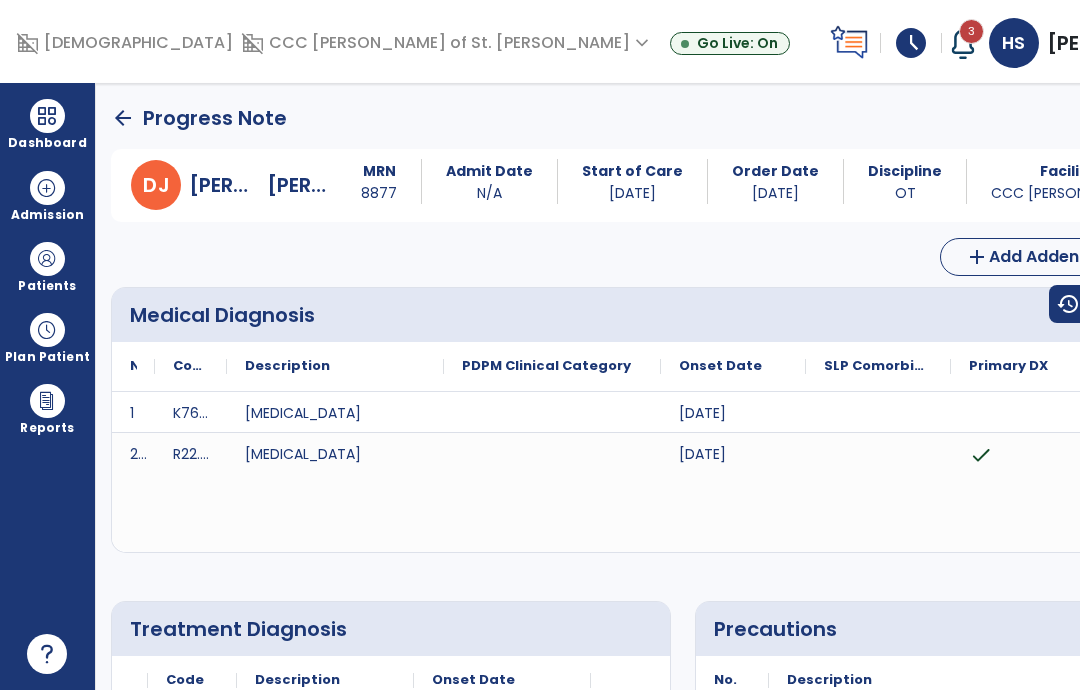 click on "arrow_back" 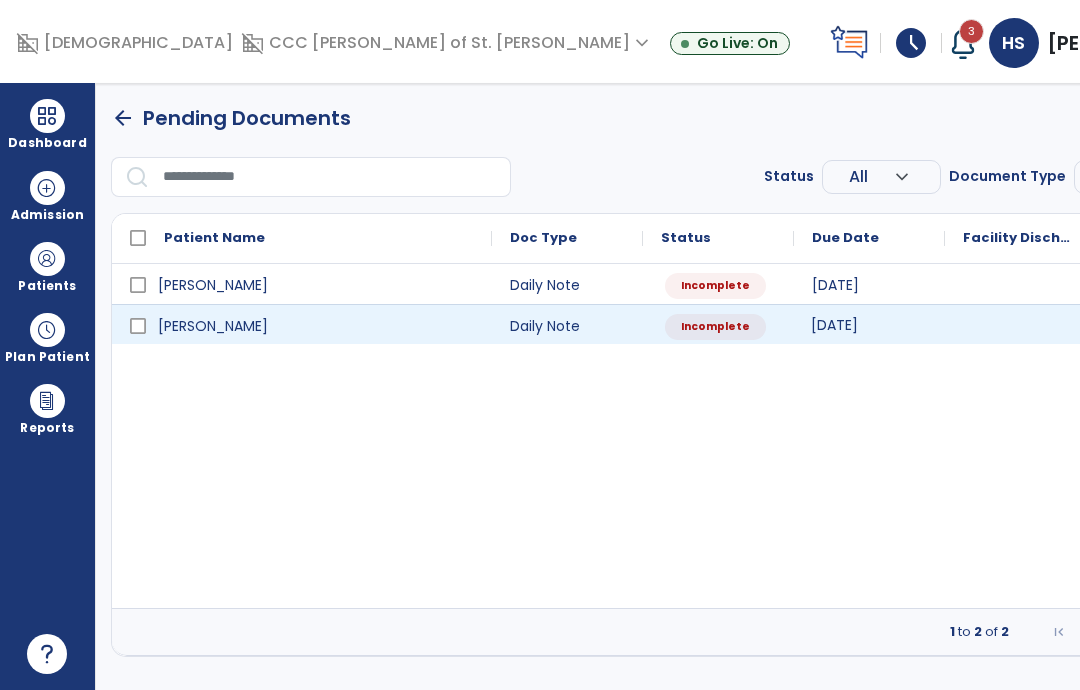 click on "[DATE]" at bounding box center [834, 325] 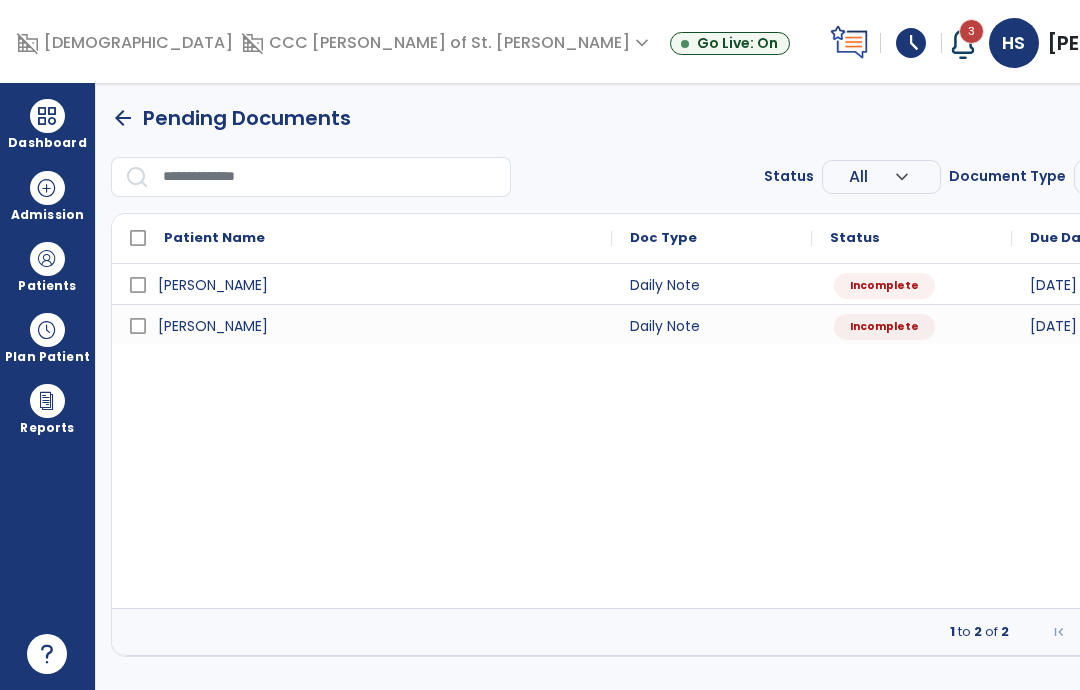 select on "*" 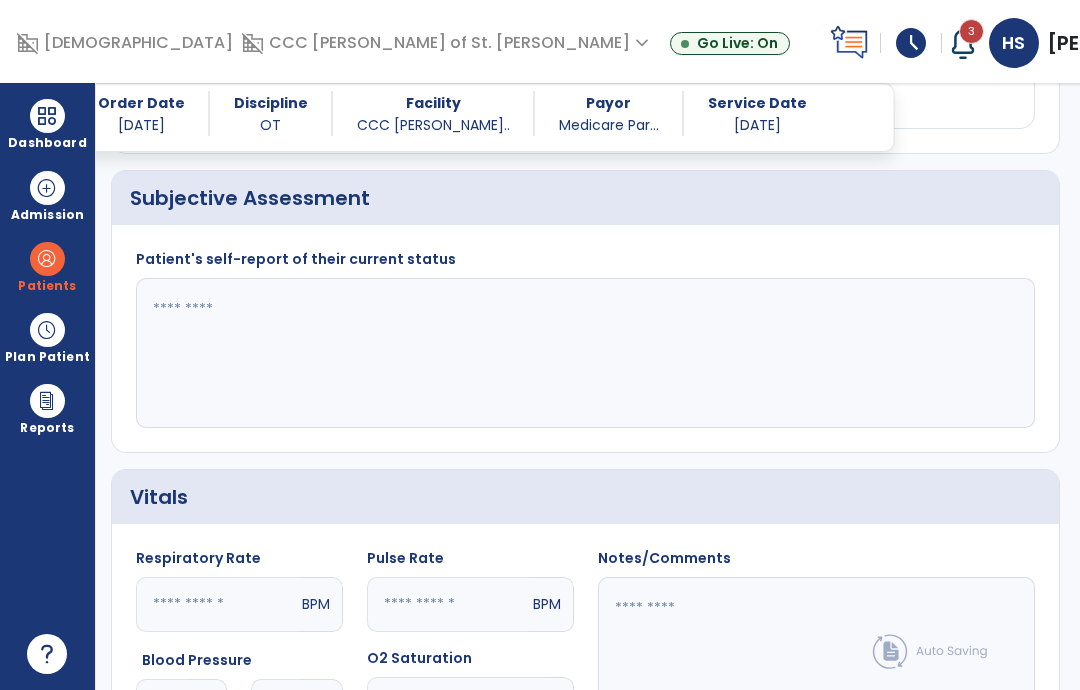 scroll, scrollTop: 403, scrollLeft: 0, axis: vertical 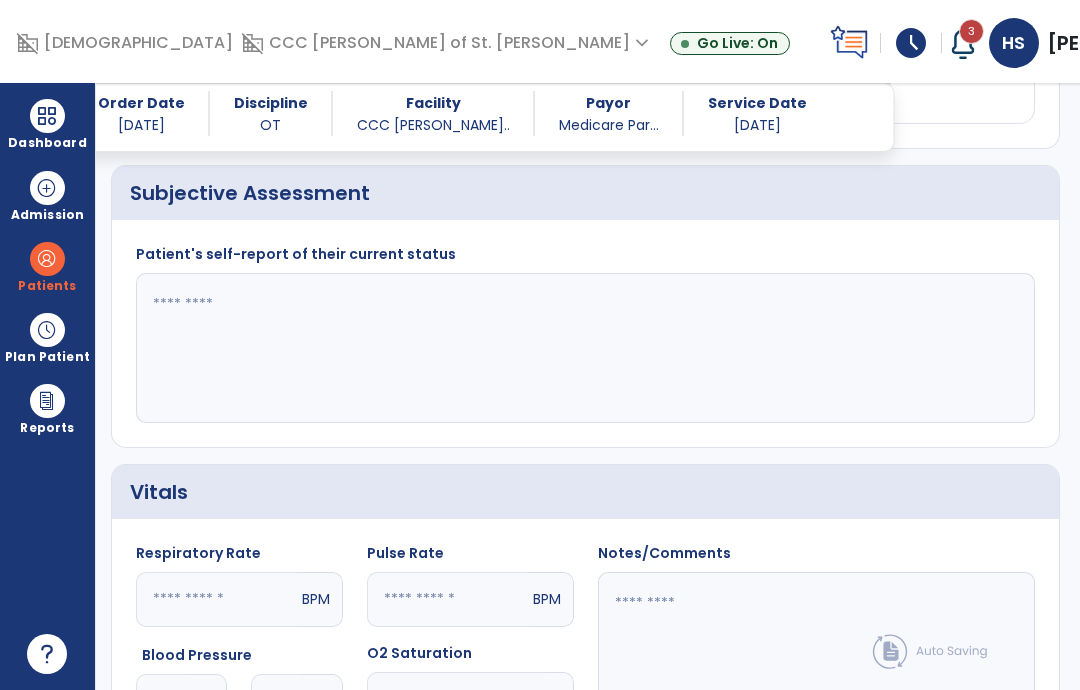 click 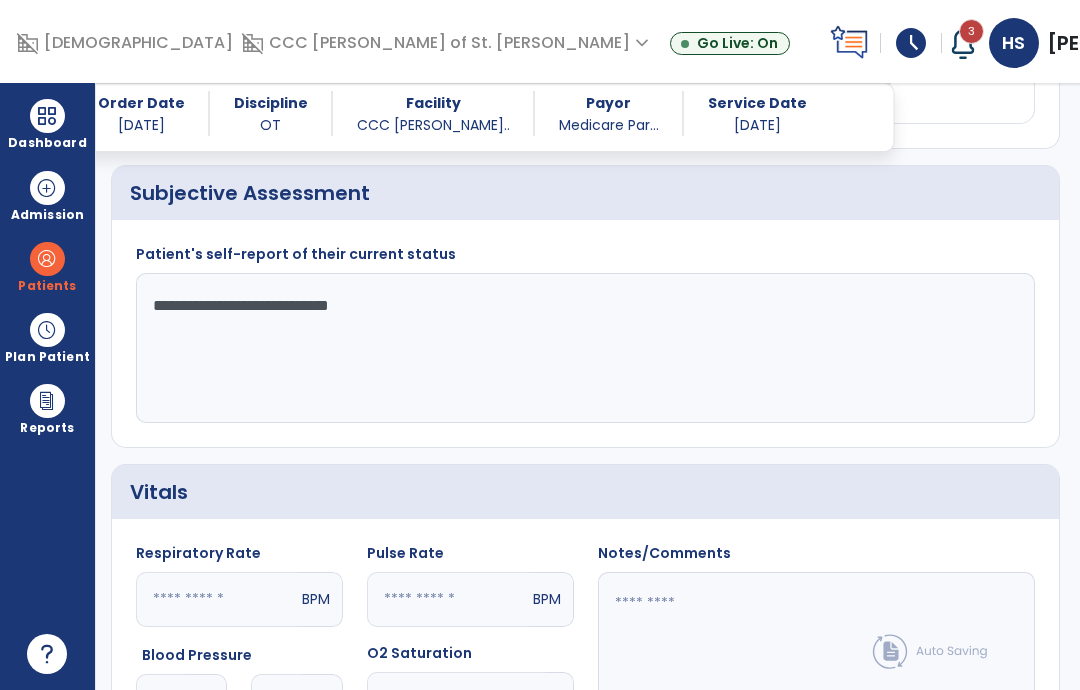 click on "**********" 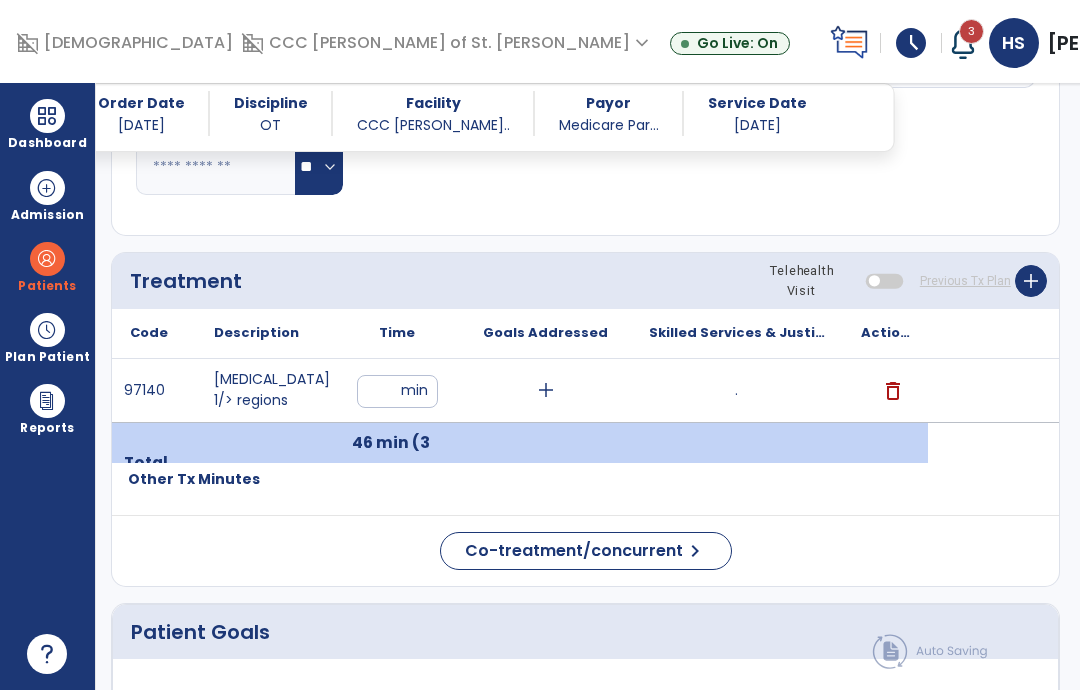 scroll, scrollTop: 1041, scrollLeft: 0, axis: vertical 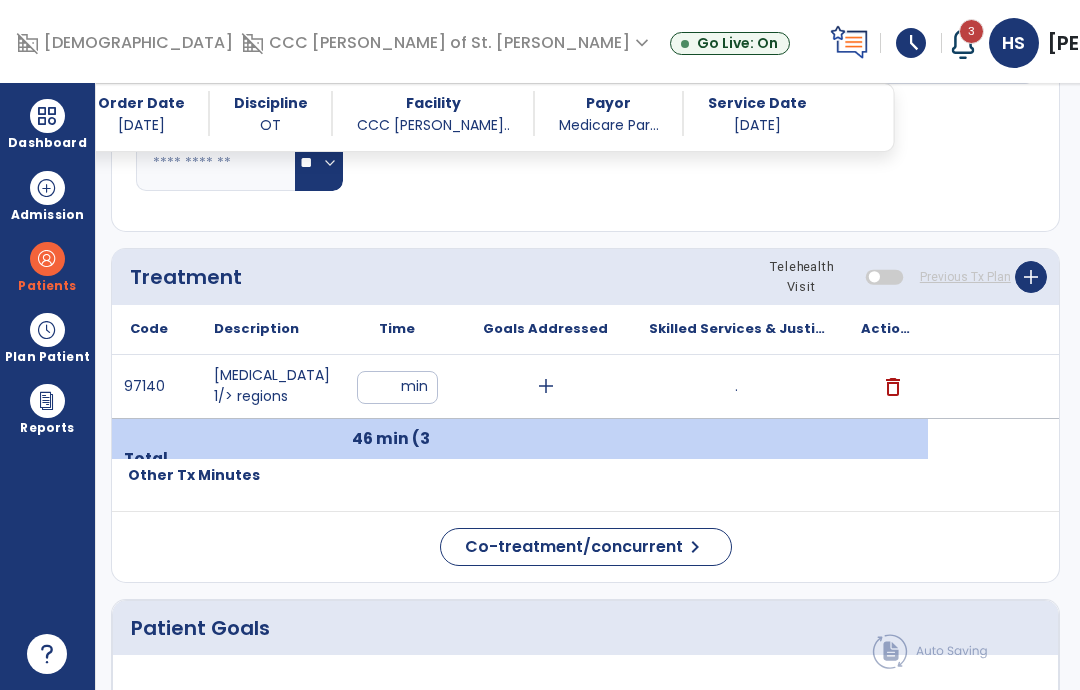 type on "**********" 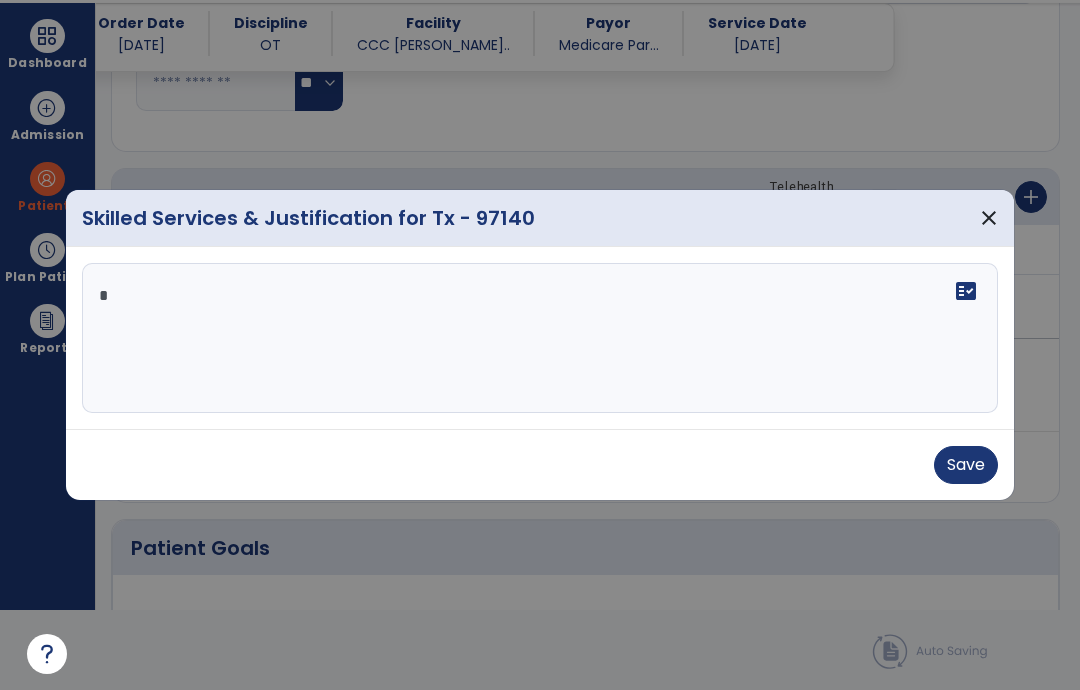 scroll, scrollTop: 0, scrollLeft: 0, axis: both 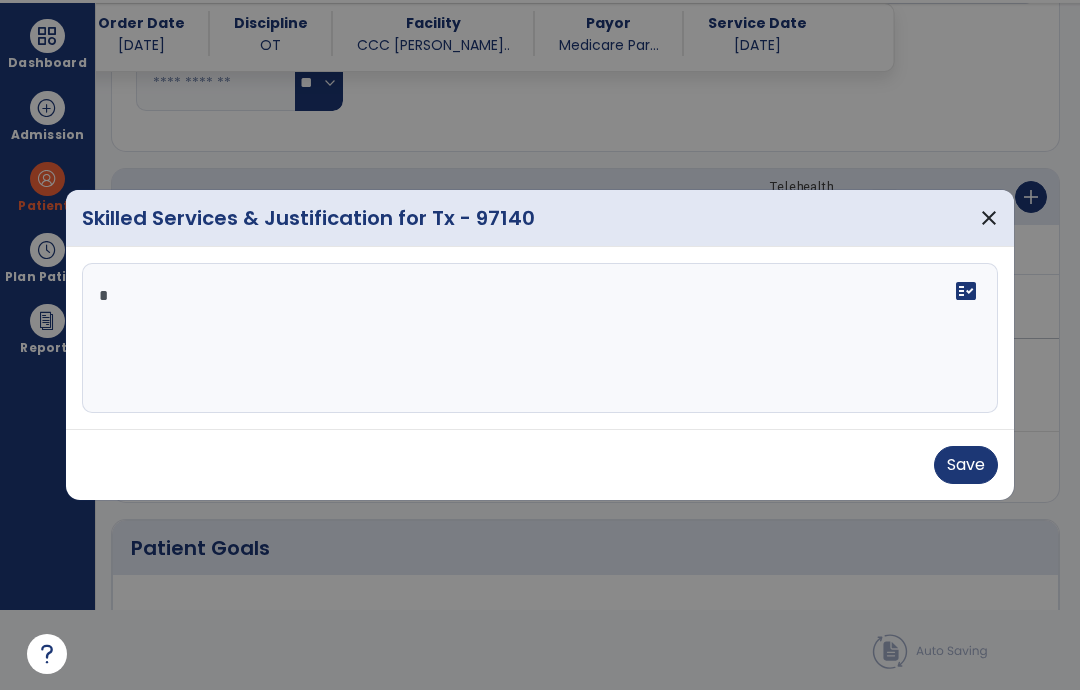 click on "*" at bounding box center [540, 338] 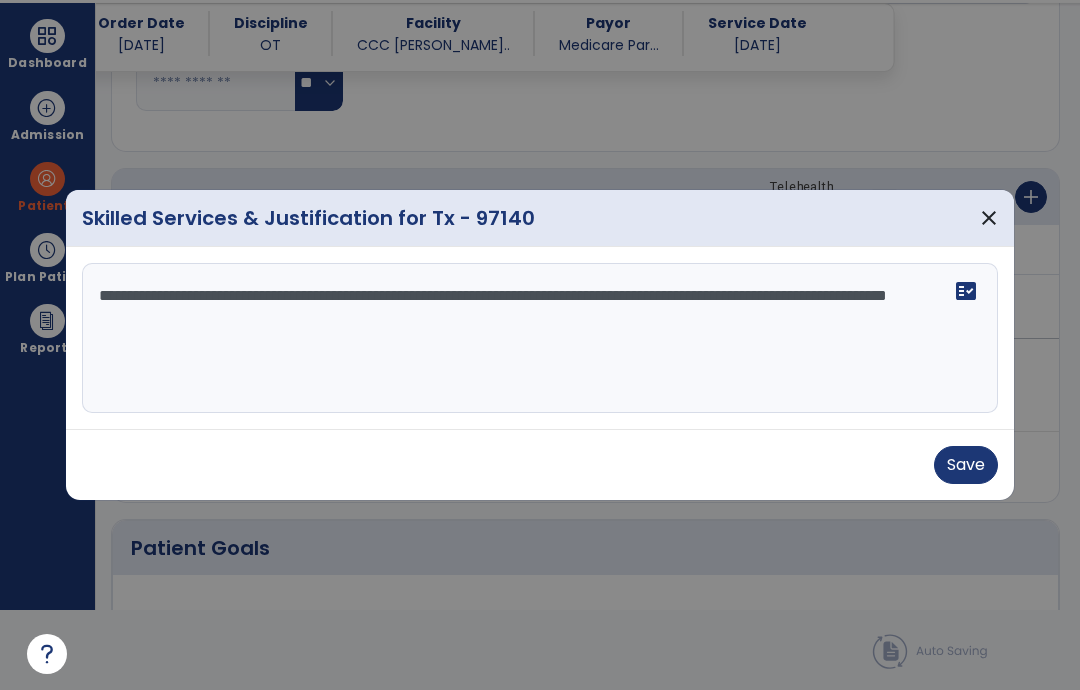 click on "**********" at bounding box center (540, 338) 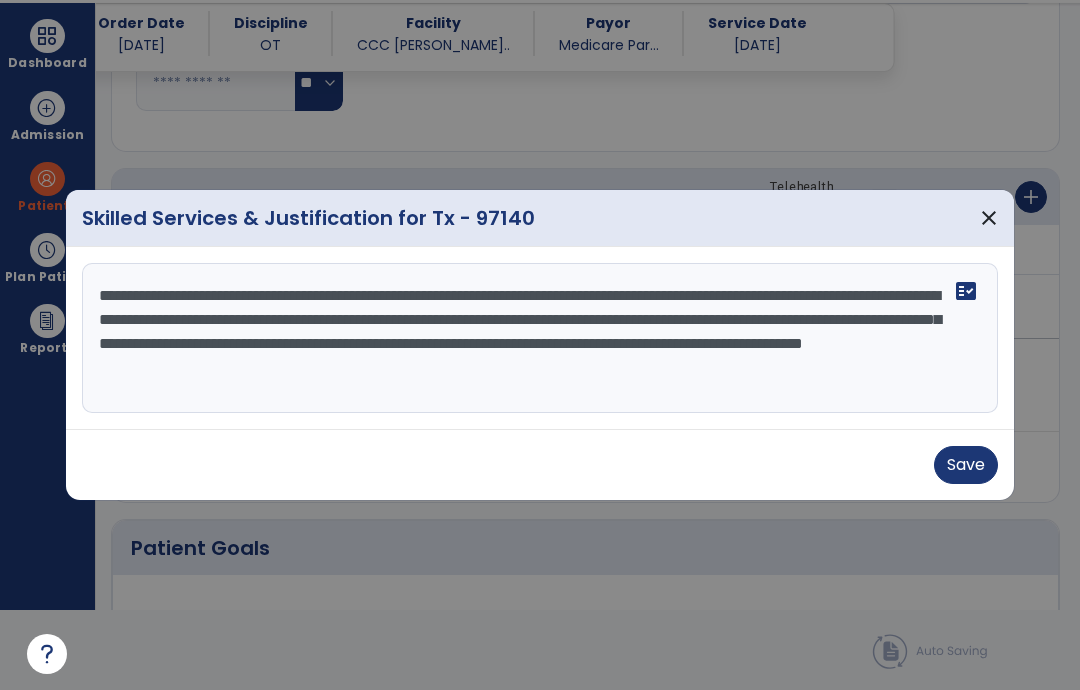 type on "**********" 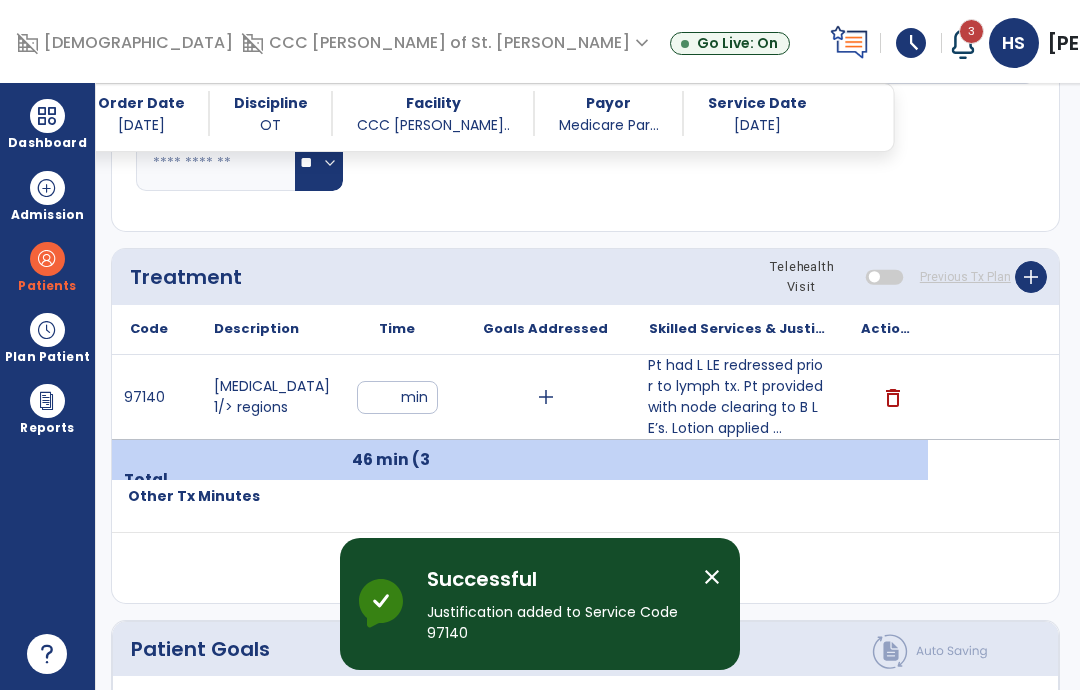 scroll, scrollTop: 80, scrollLeft: 0, axis: vertical 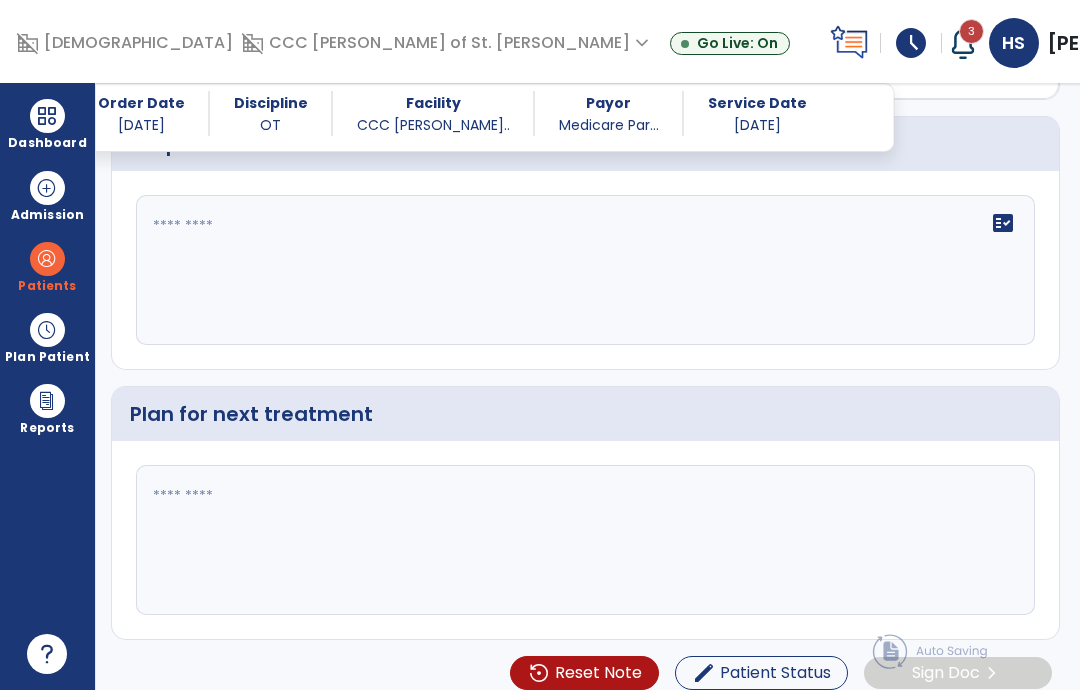 click 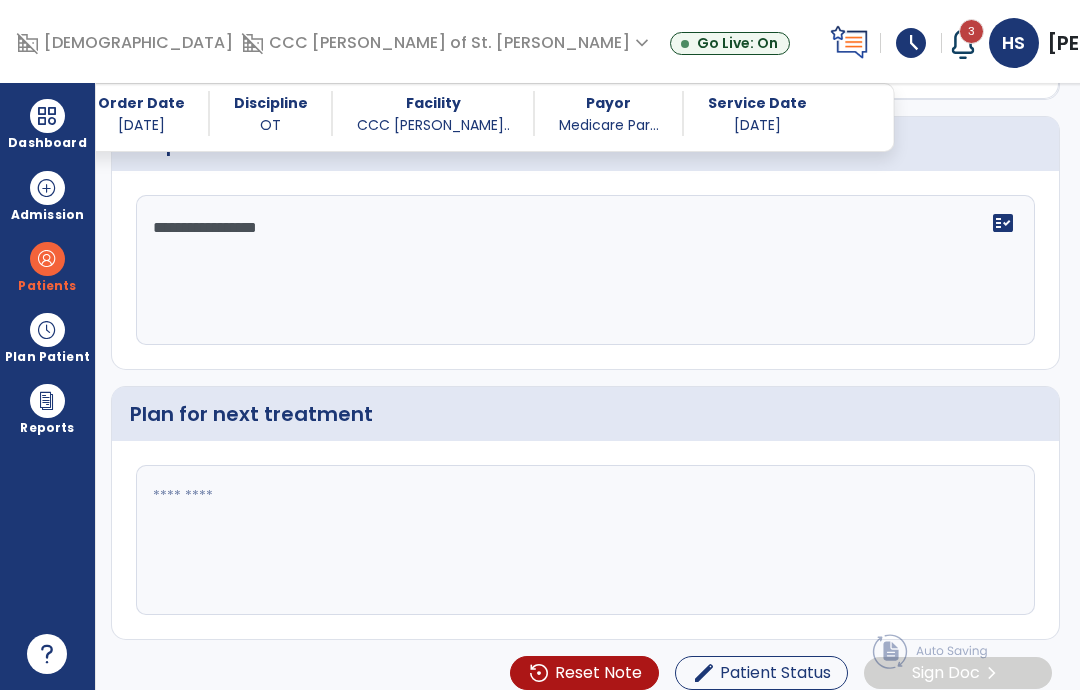 type on "**********" 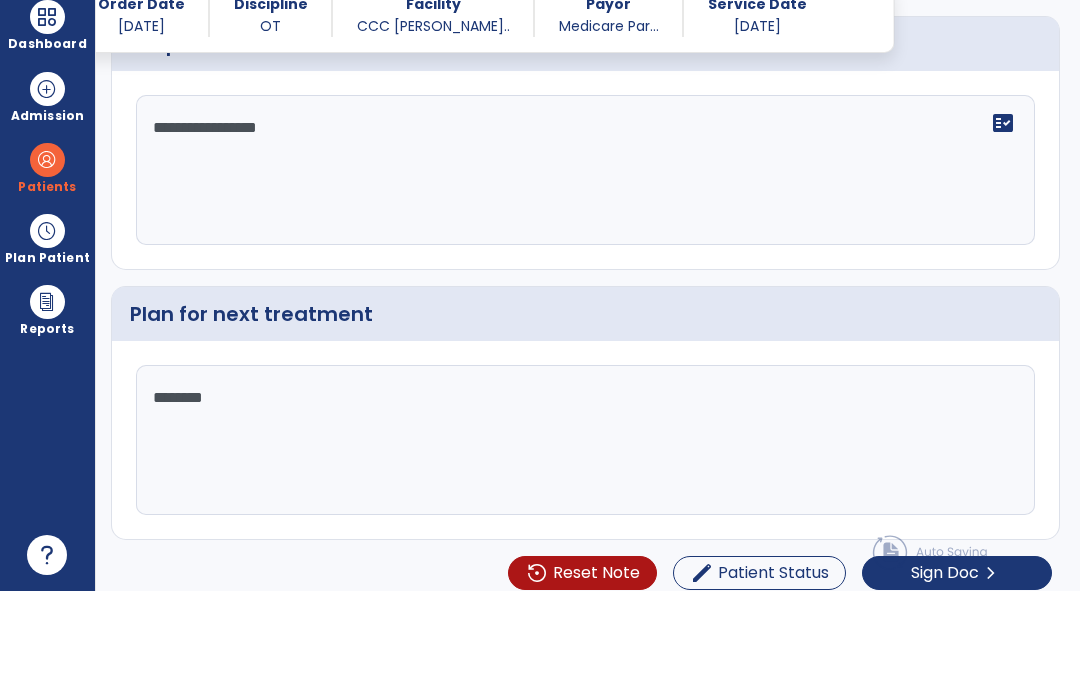 scroll, scrollTop: 2488, scrollLeft: 0, axis: vertical 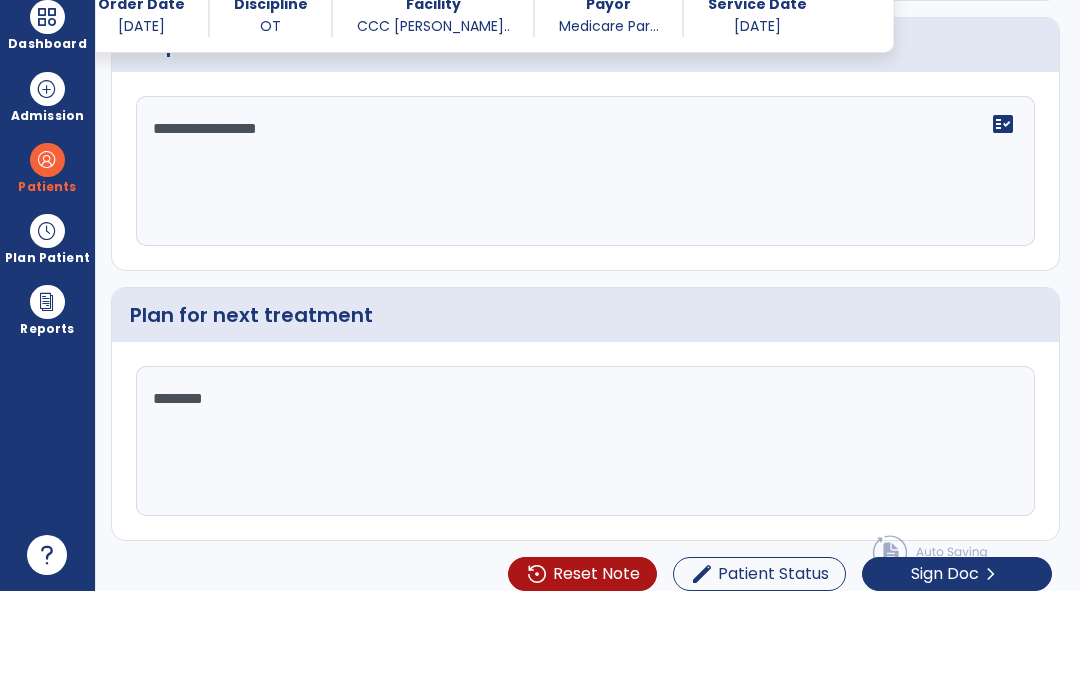 type on "********" 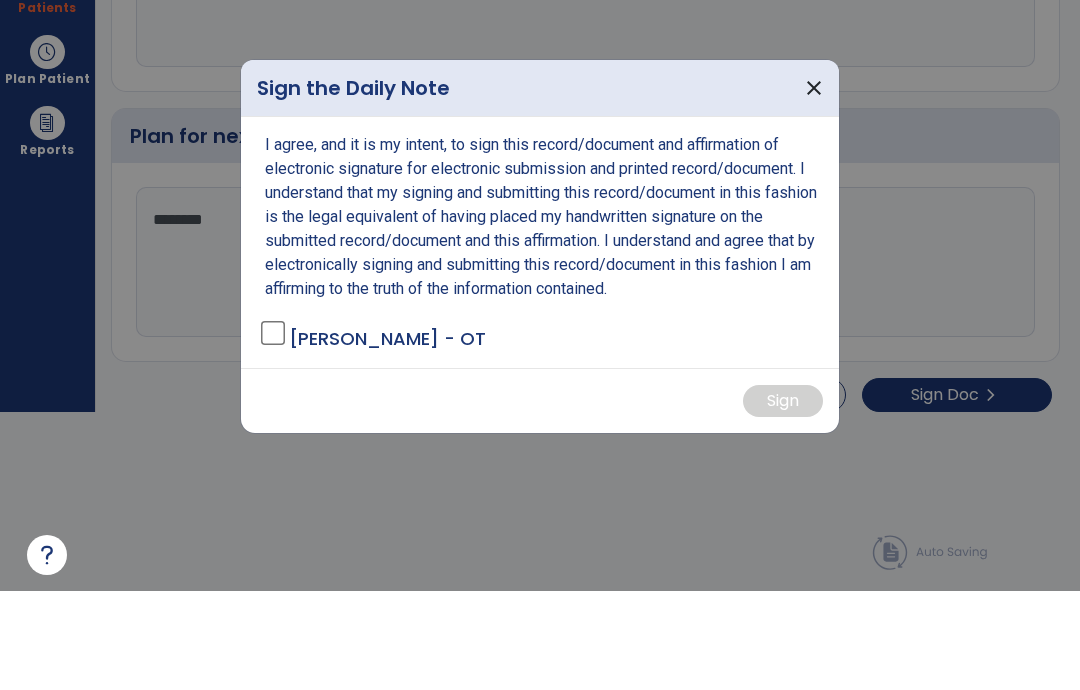 scroll, scrollTop: 0, scrollLeft: 0, axis: both 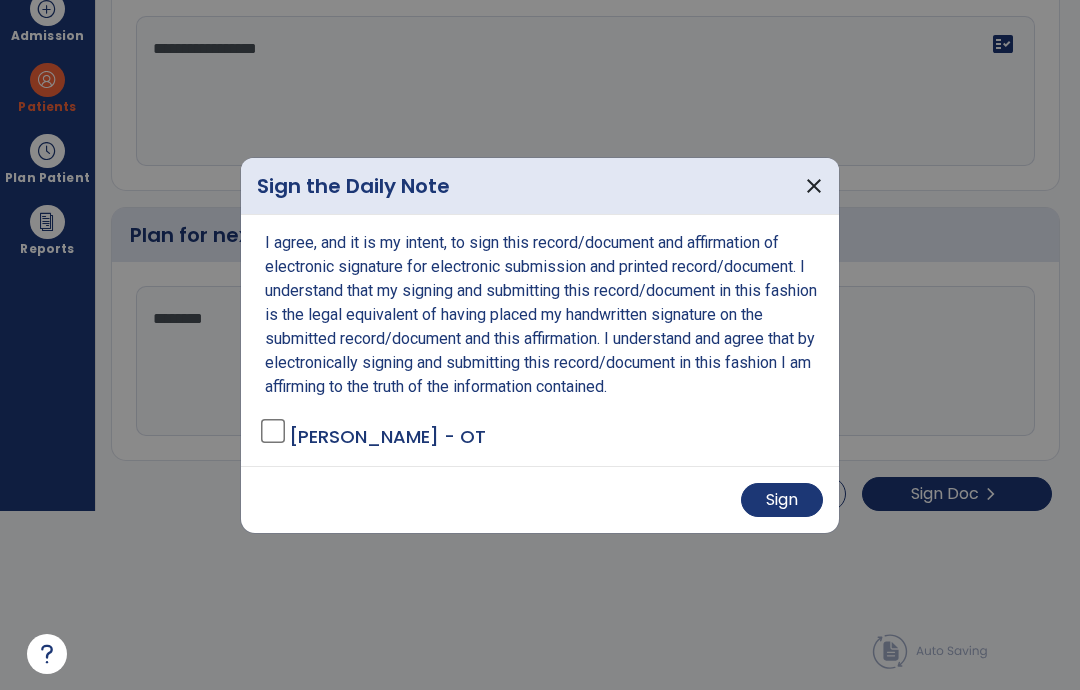 click on "Sign" at bounding box center (782, 500) 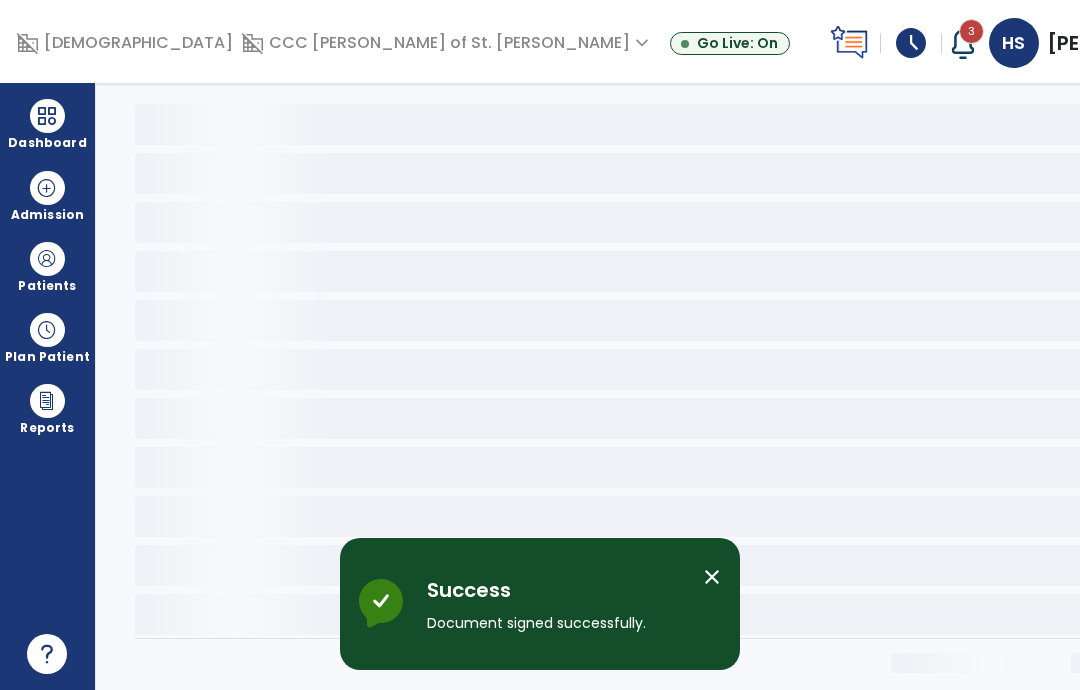 scroll, scrollTop: 80, scrollLeft: 0, axis: vertical 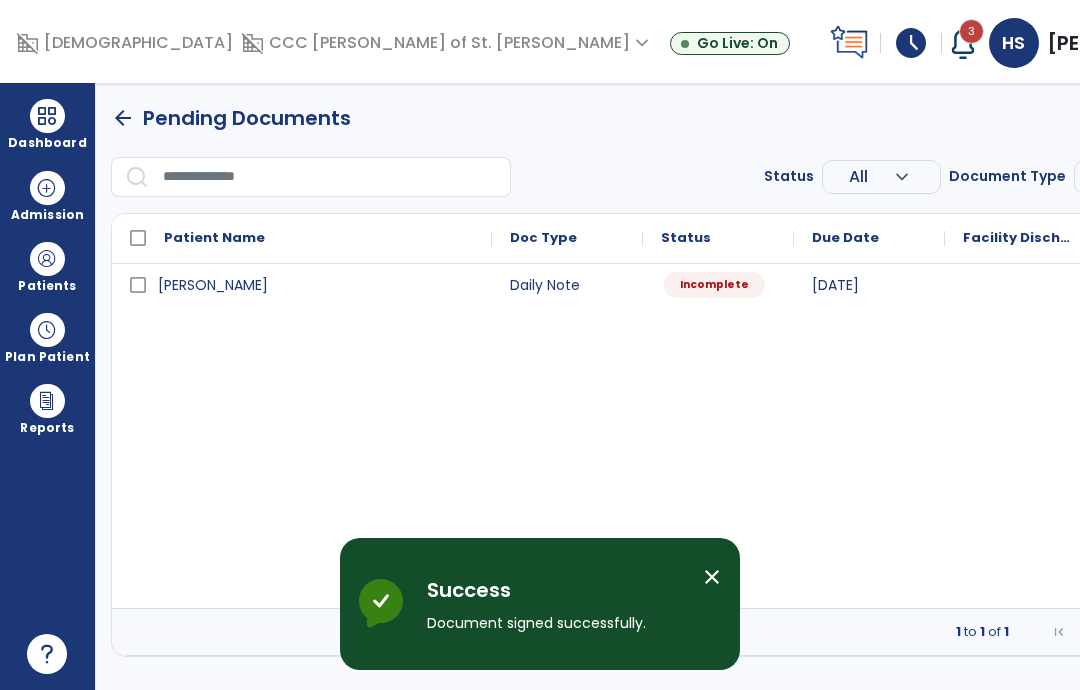 click on "Incomplete" at bounding box center (714, 285) 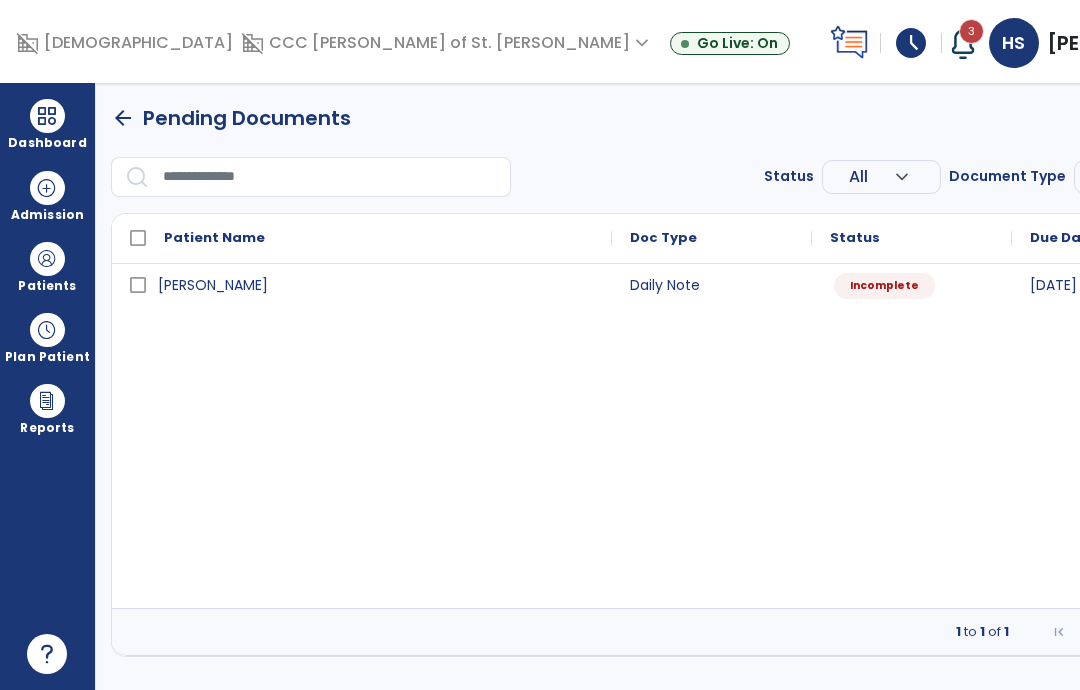 select on "*" 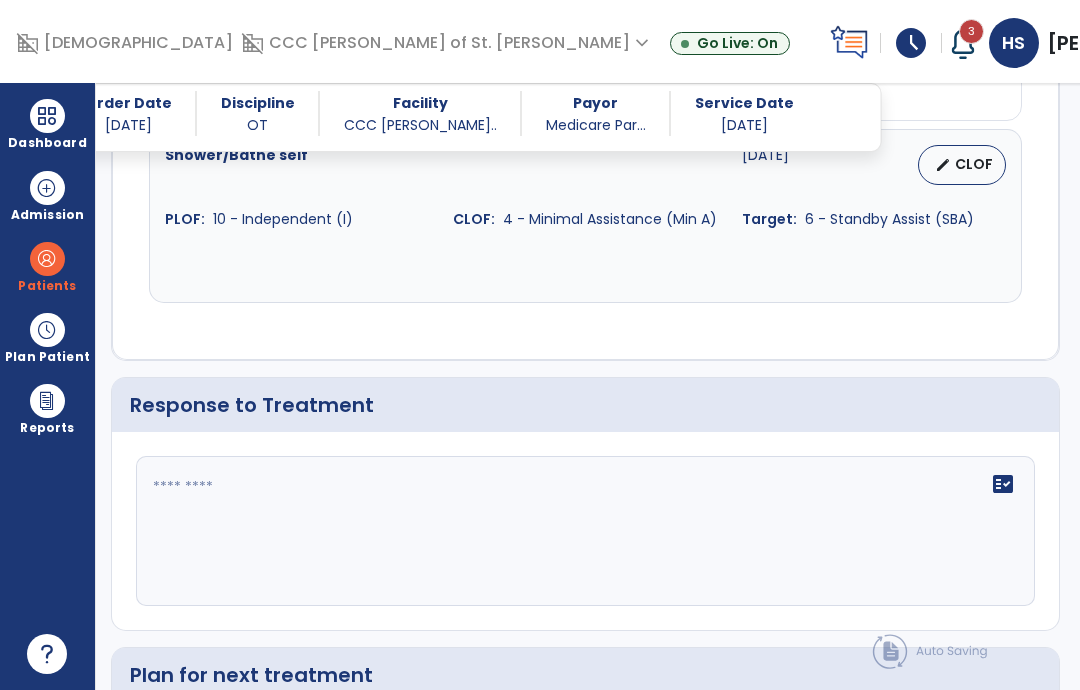 scroll, scrollTop: 2127, scrollLeft: 0, axis: vertical 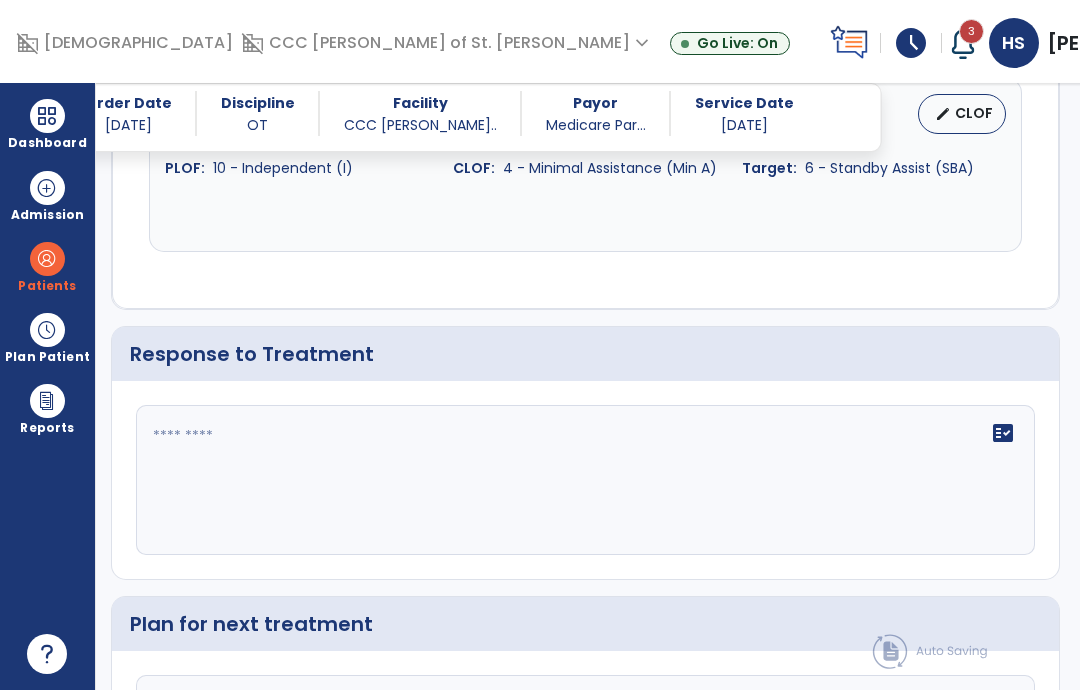 click on "fact_check" 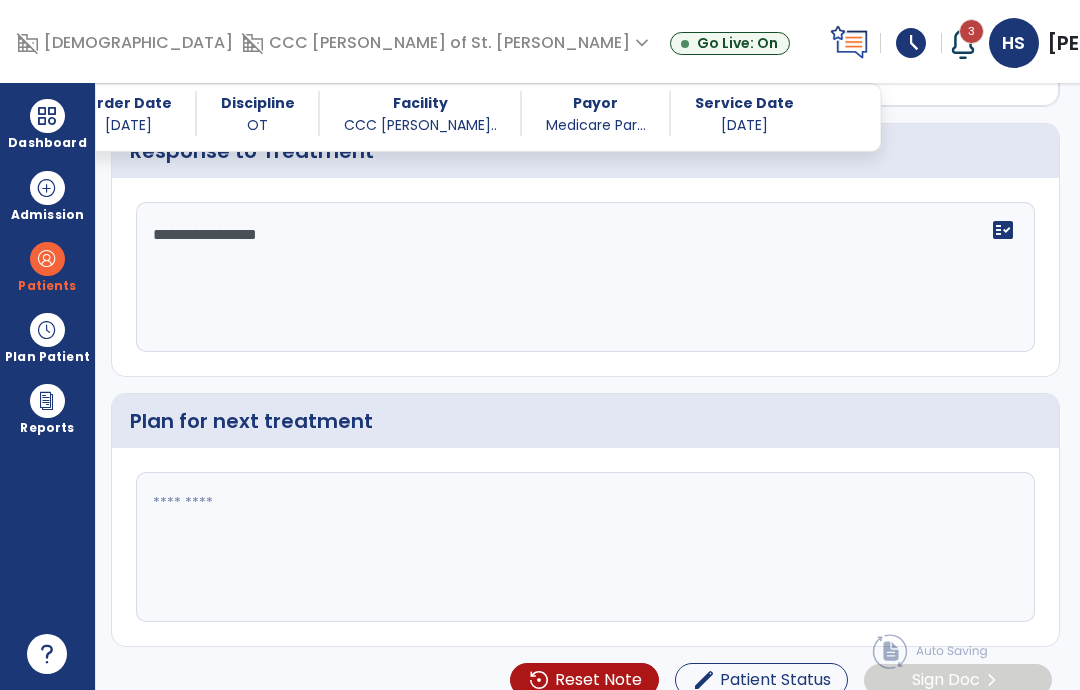 scroll, scrollTop: 2272, scrollLeft: 0, axis: vertical 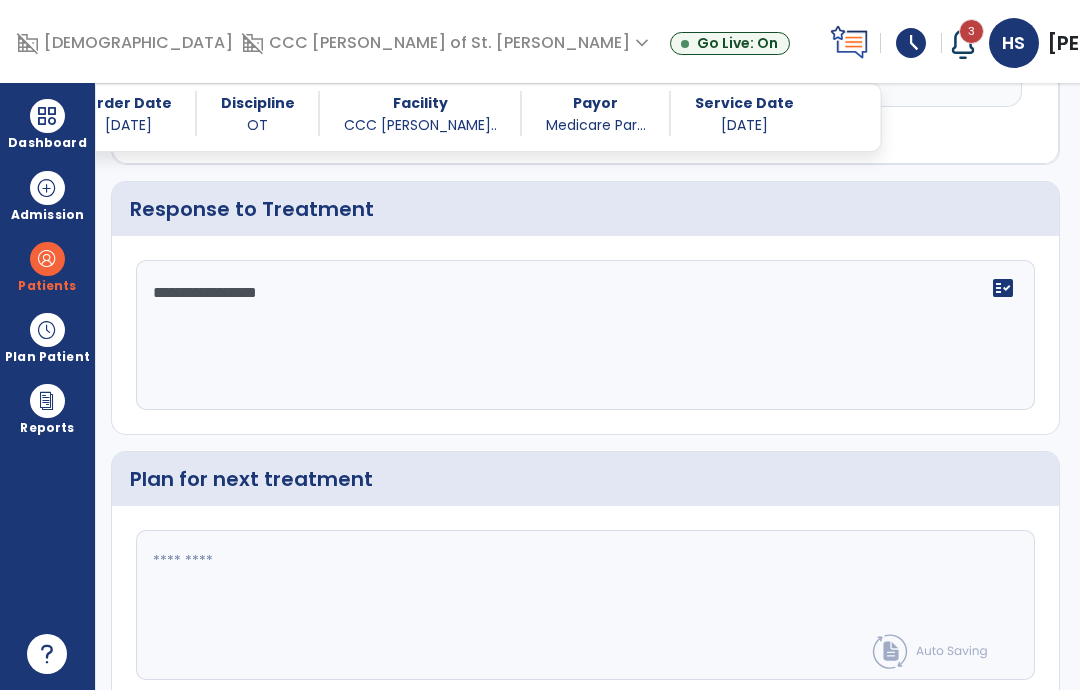 type on "**********" 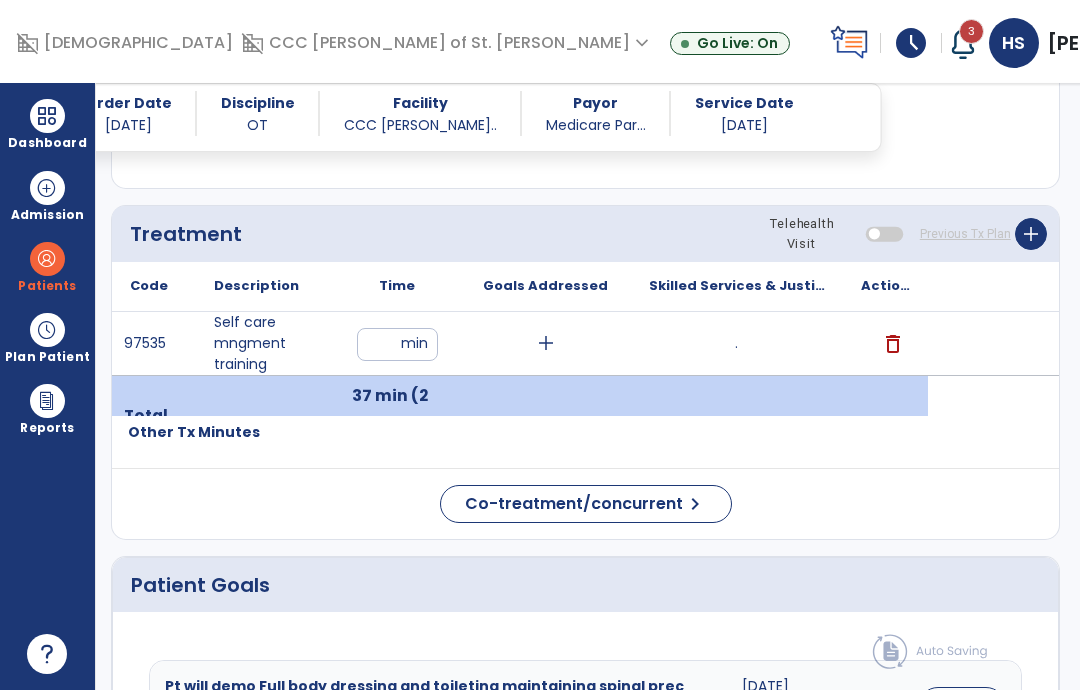 scroll, scrollTop: 1089, scrollLeft: 0, axis: vertical 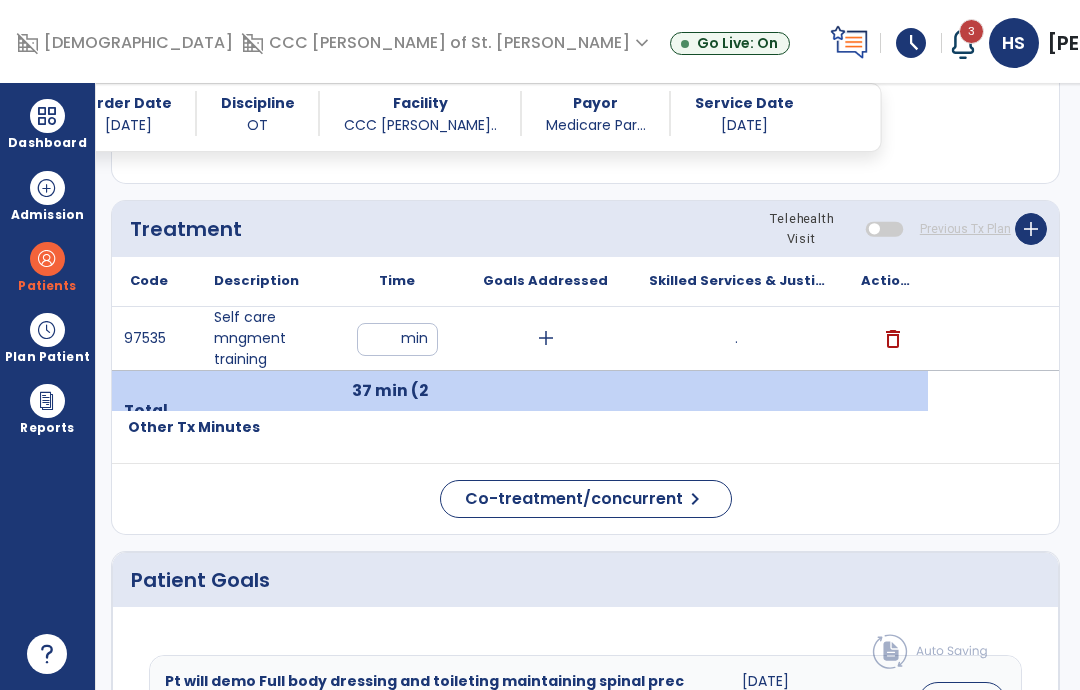 type on "**********" 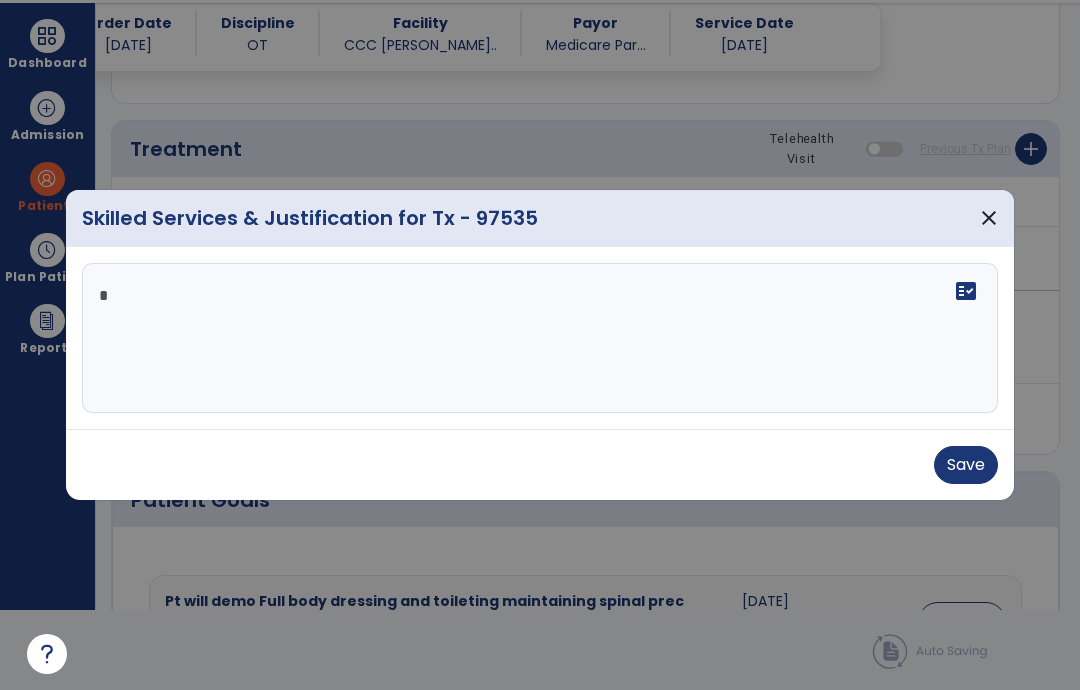 scroll, scrollTop: 0, scrollLeft: 0, axis: both 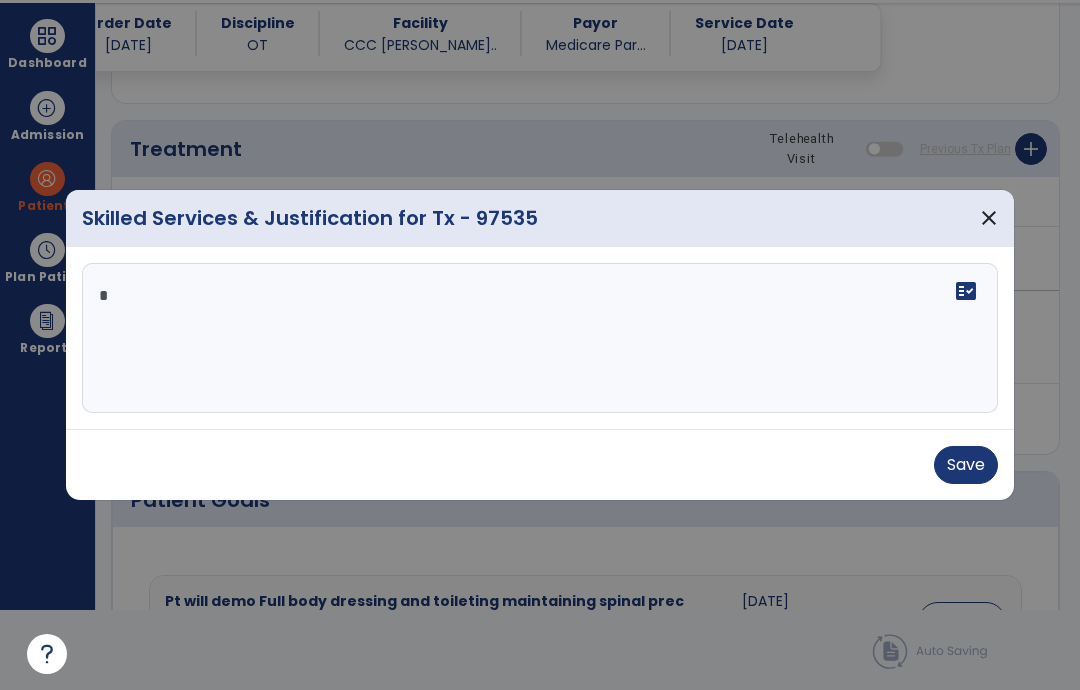 click on "Skilled Services & Justification for Tx - 97535   close" at bounding box center [540, 218] 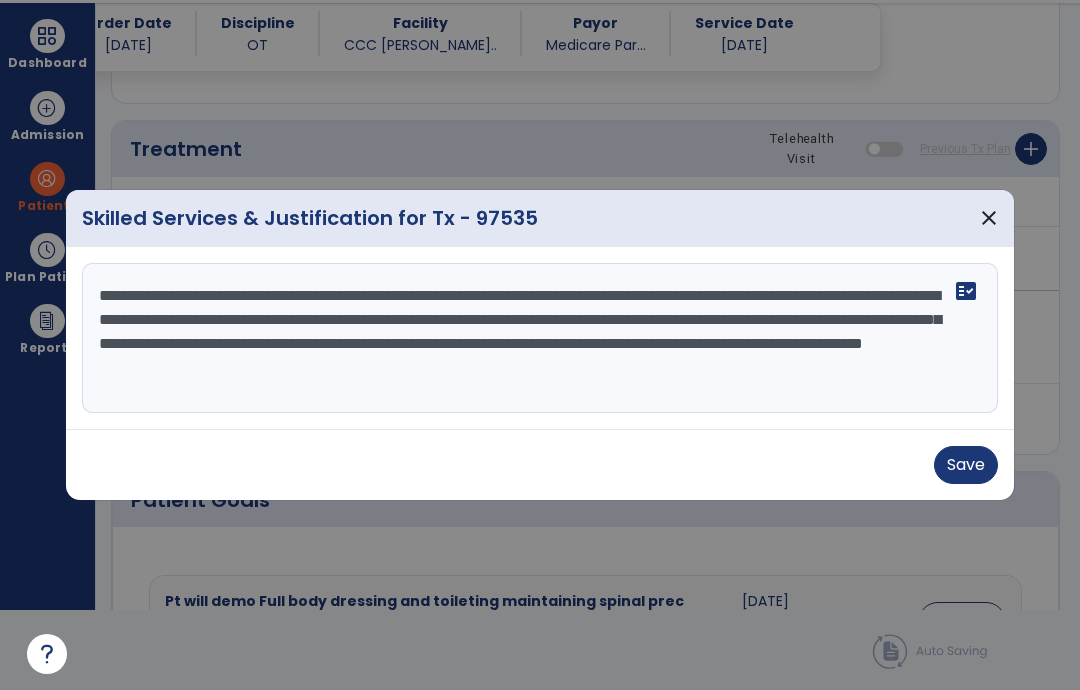 click on "**********" at bounding box center [540, 338] 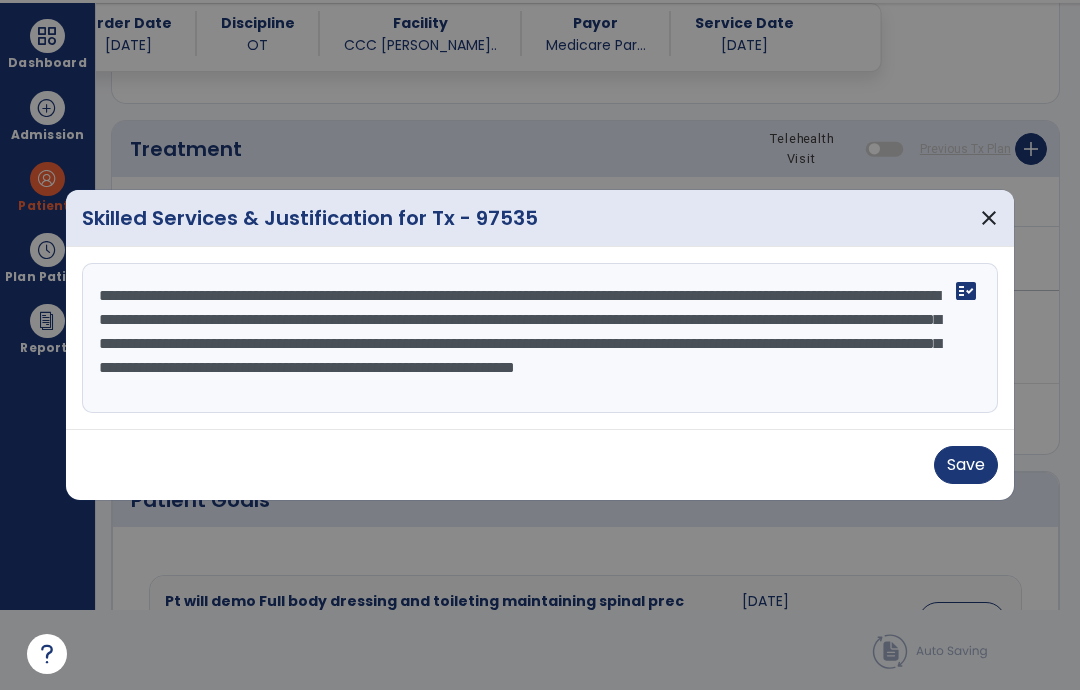 click on "**********" at bounding box center [540, 338] 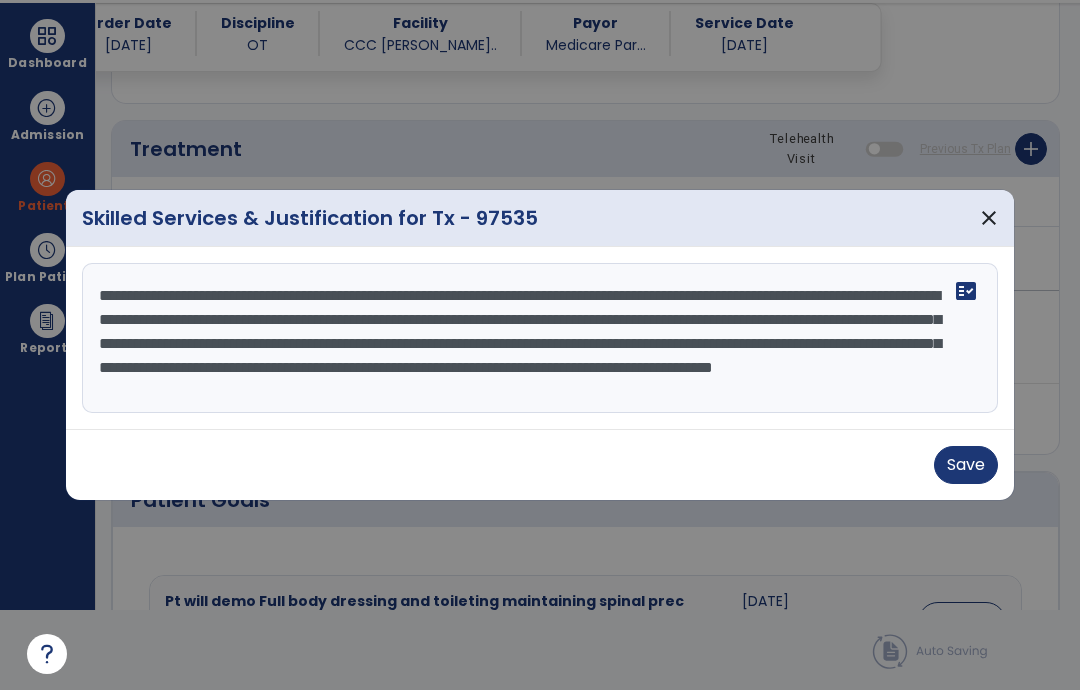 scroll, scrollTop: 15, scrollLeft: 0, axis: vertical 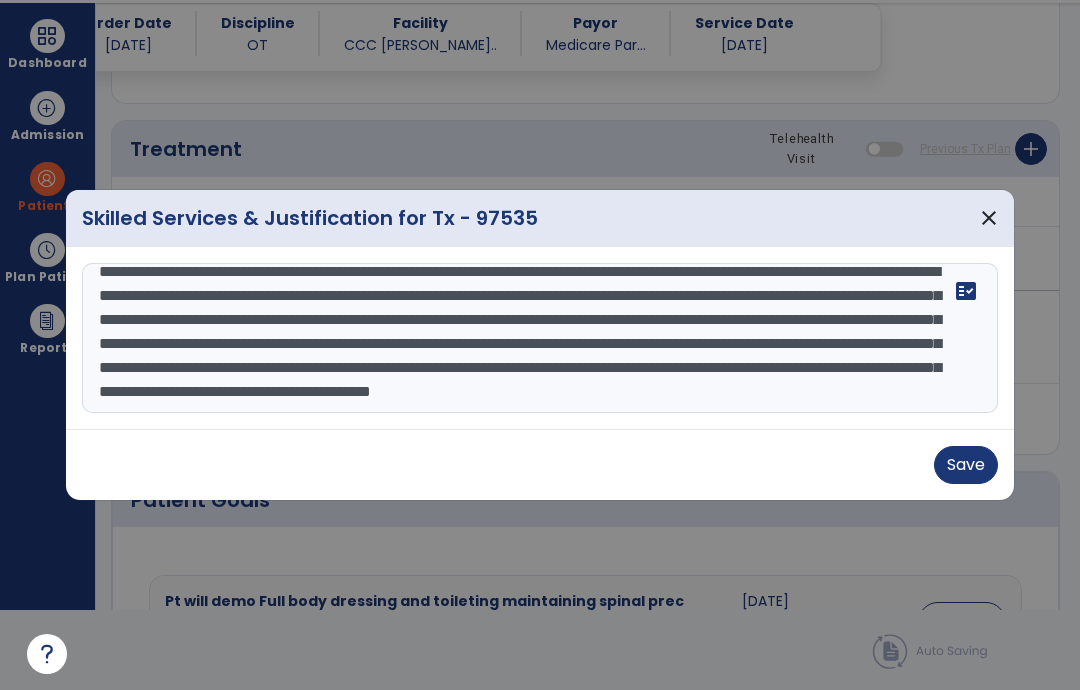 type on "**********" 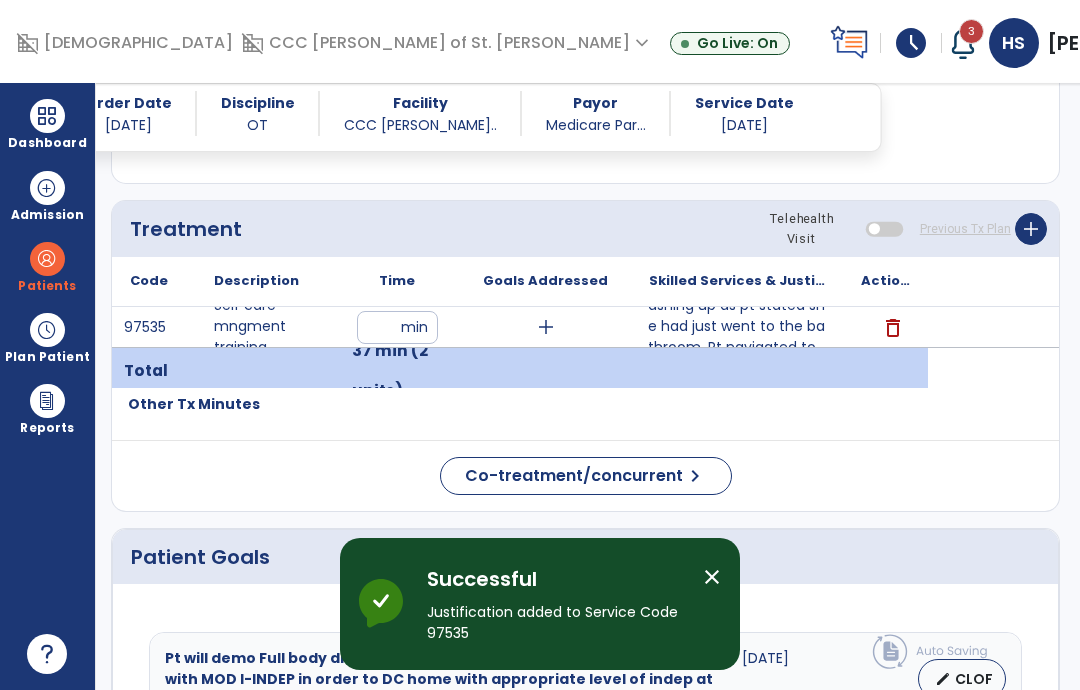 scroll, scrollTop: 80, scrollLeft: 0, axis: vertical 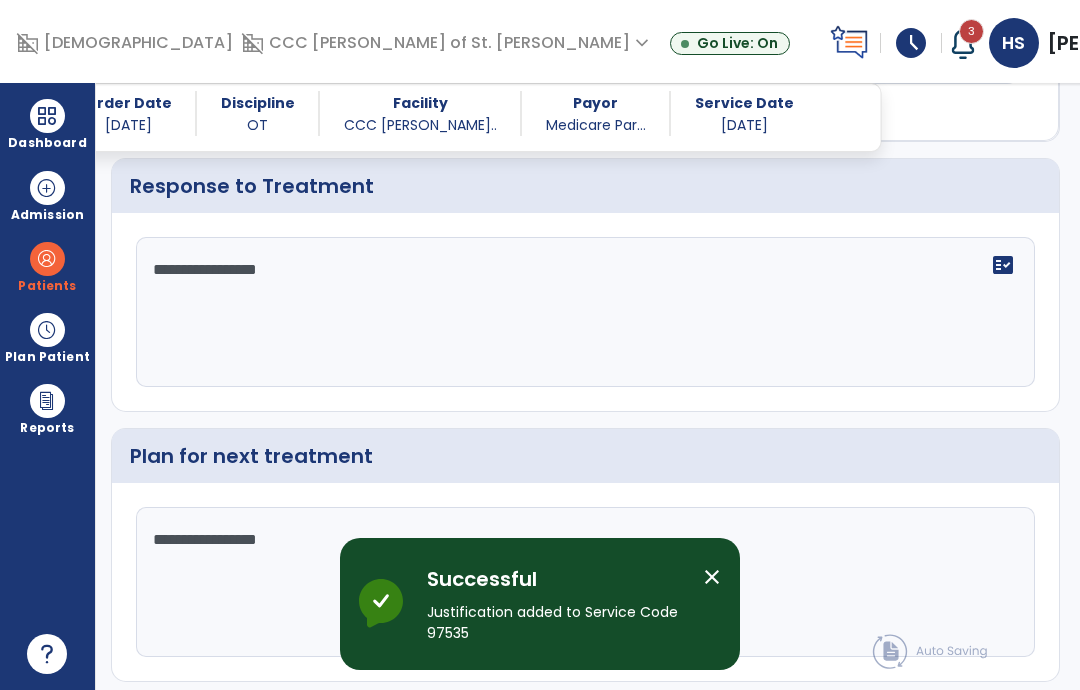 click on "chevron_right" 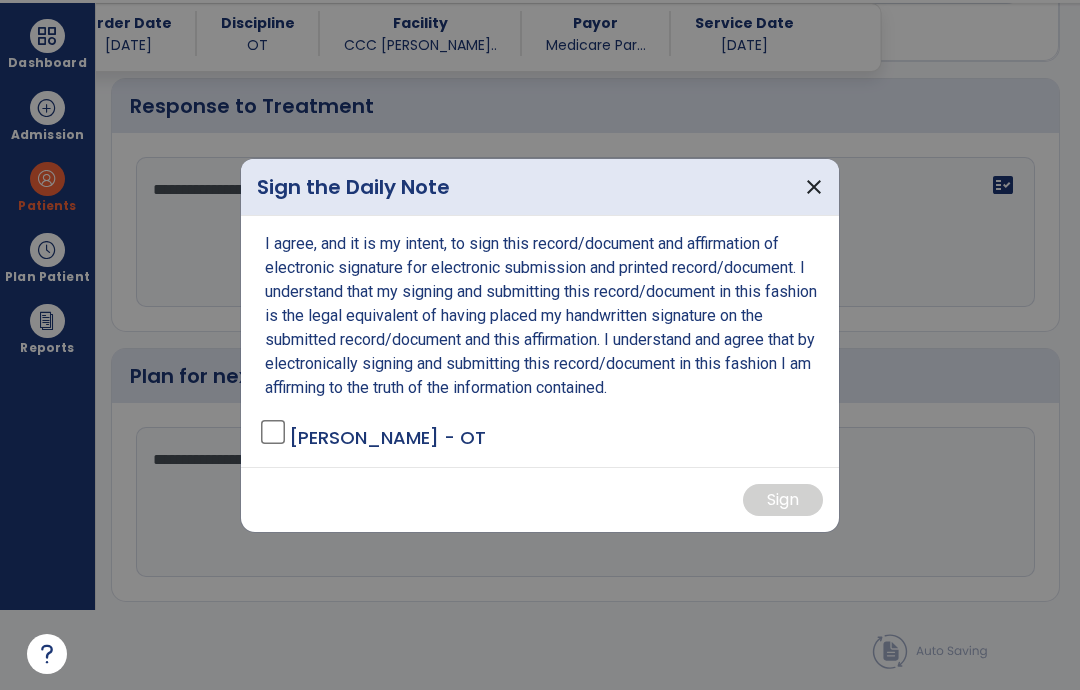 scroll, scrollTop: 0, scrollLeft: 0, axis: both 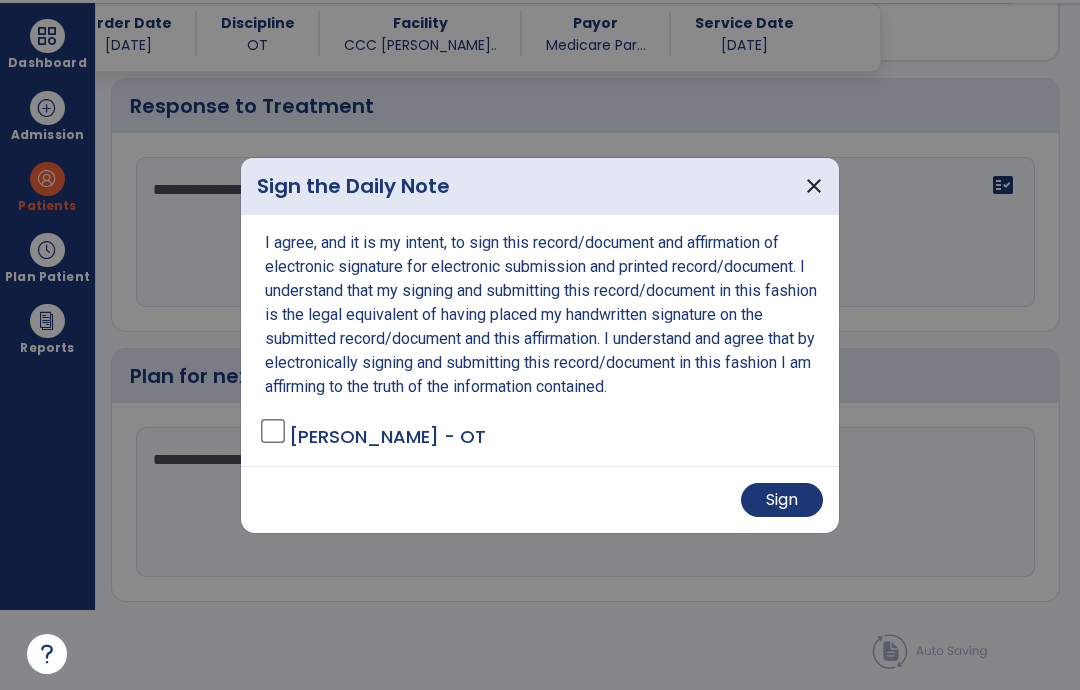 click on "Sign" at bounding box center (782, 500) 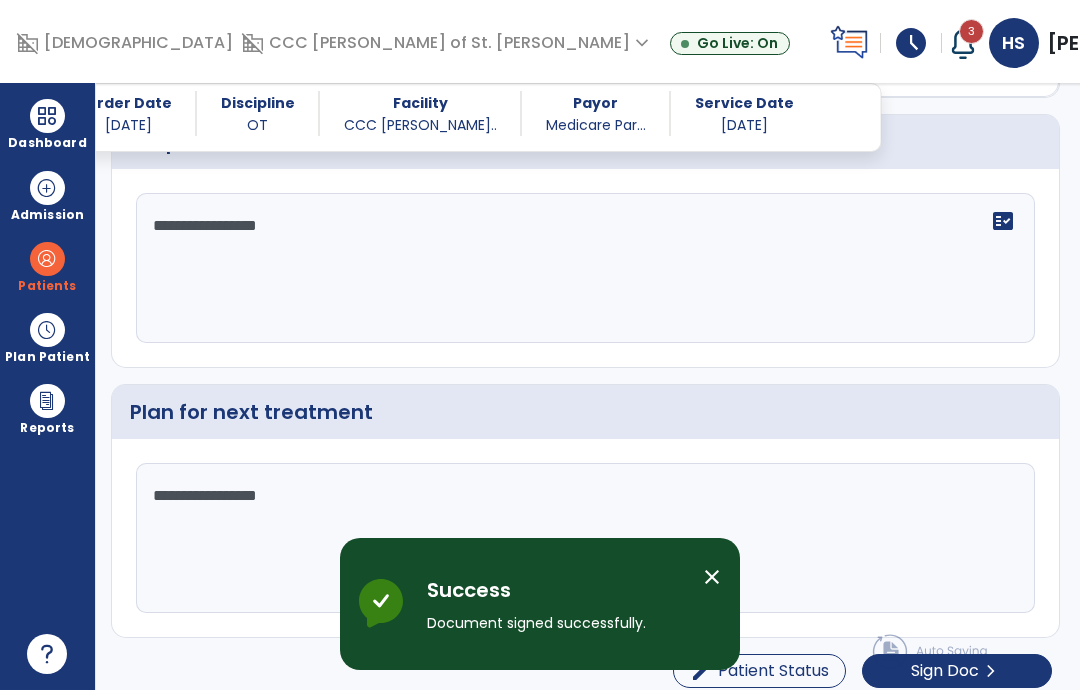 scroll, scrollTop: 80, scrollLeft: 0, axis: vertical 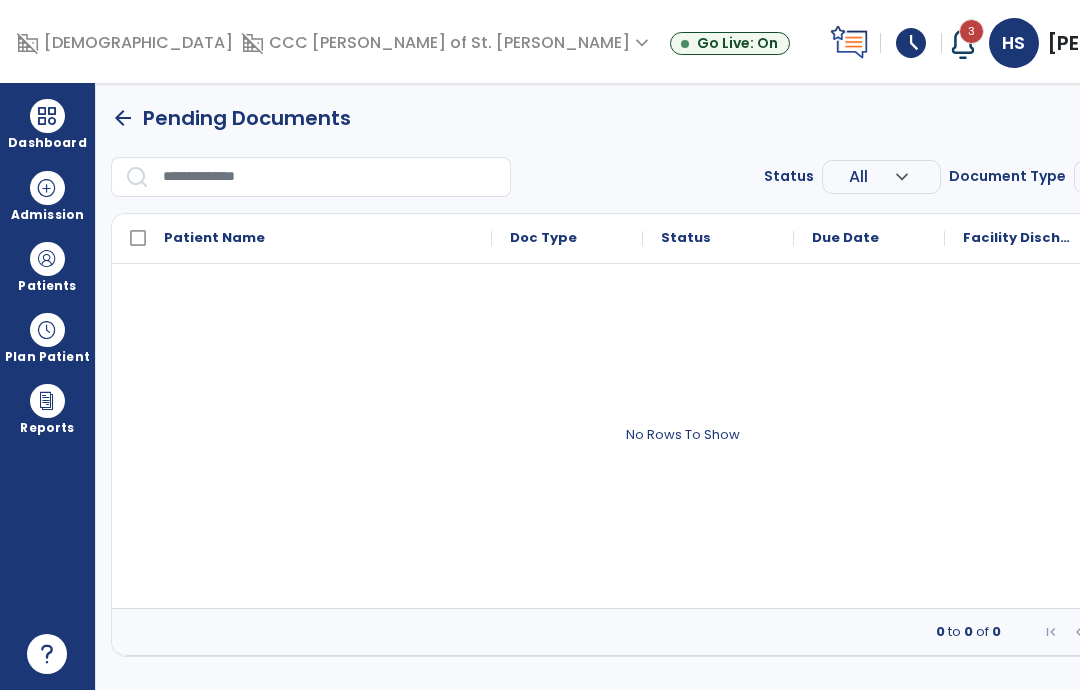 click at bounding box center [47, 330] 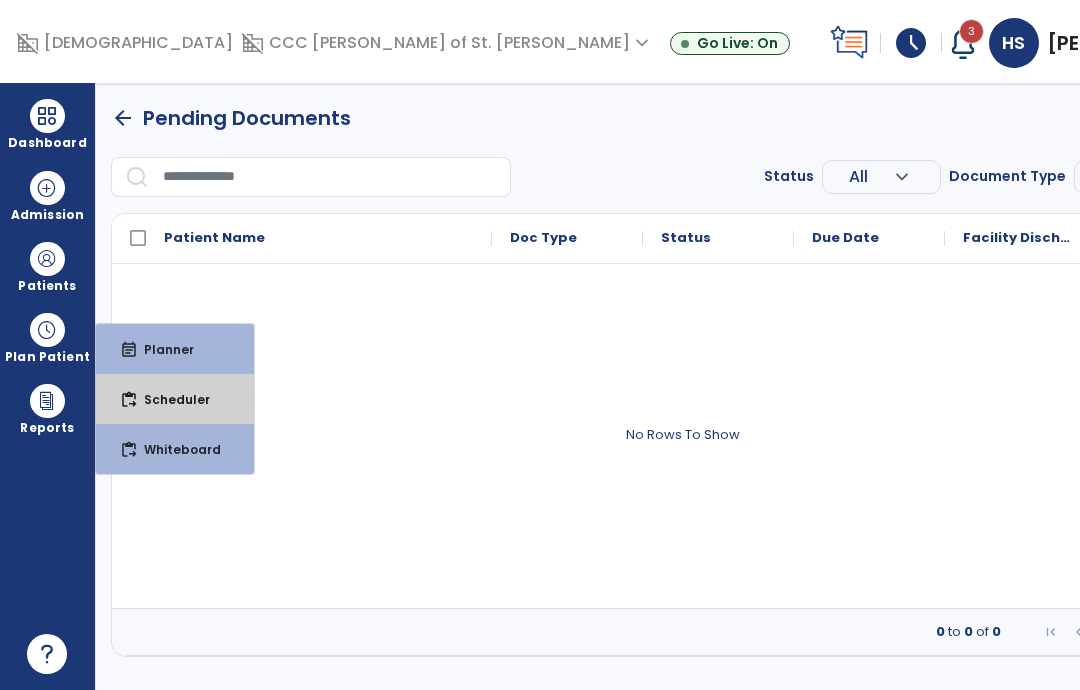 click on "Scheduler" at bounding box center (169, 399) 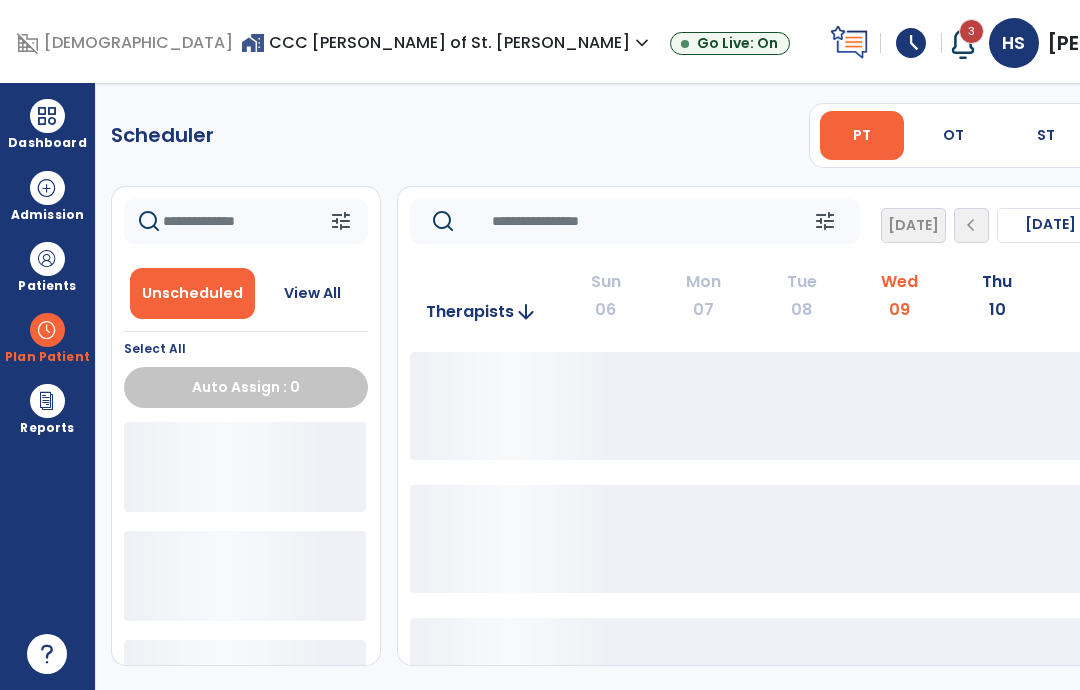 click on "**** ***" 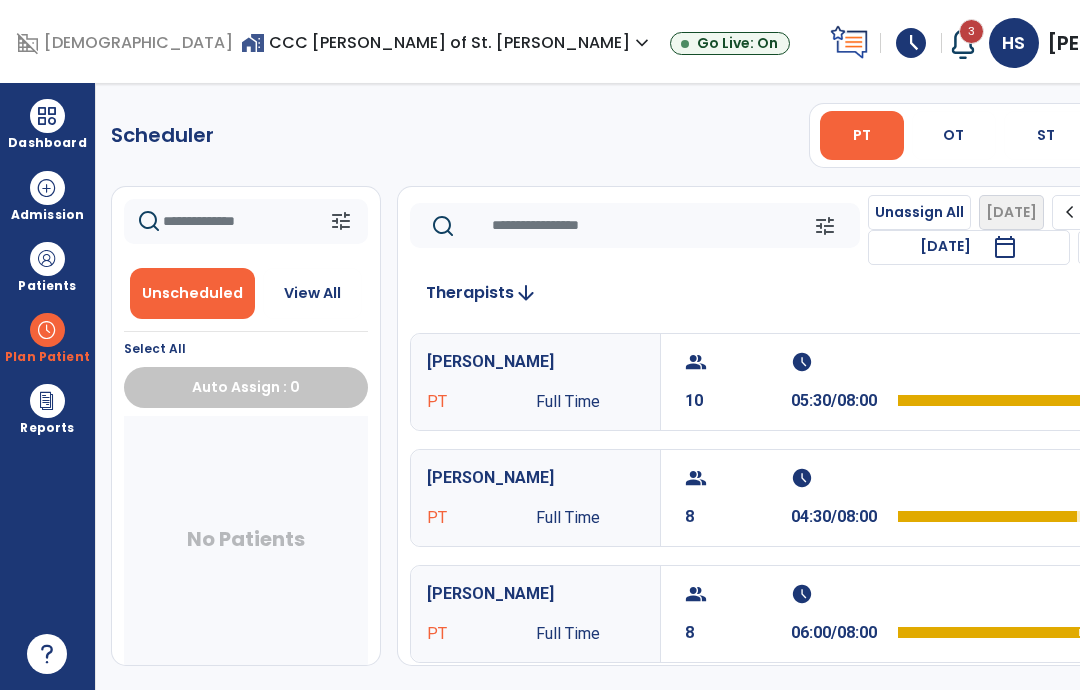 click on "chevron_right" 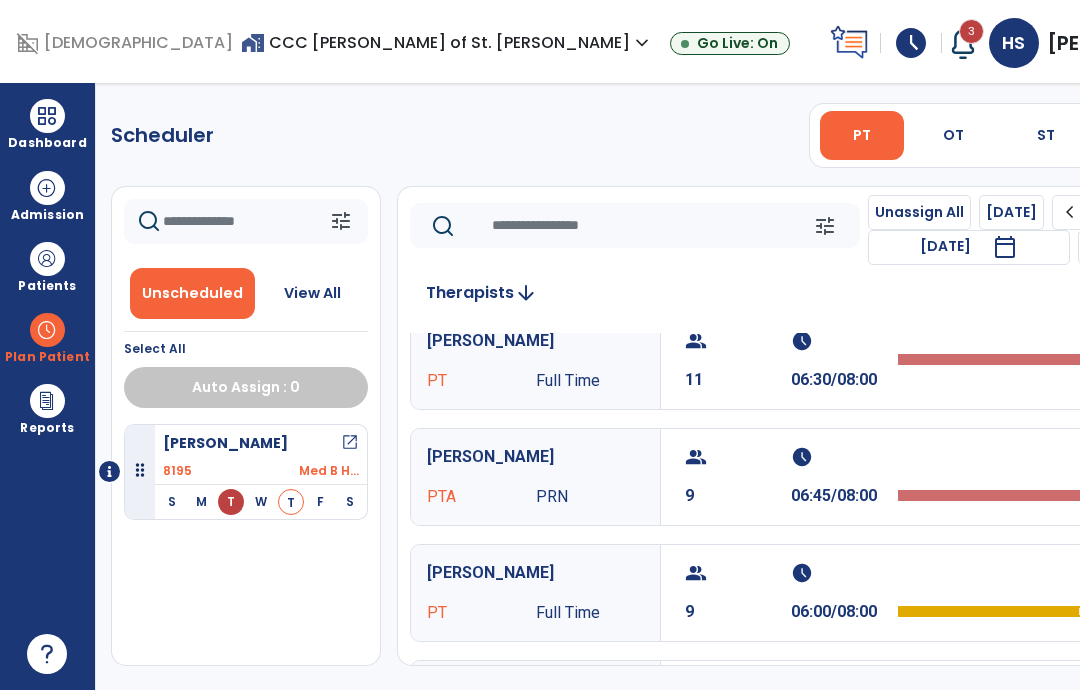 scroll, scrollTop: 22, scrollLeft: 0, axis: vertical 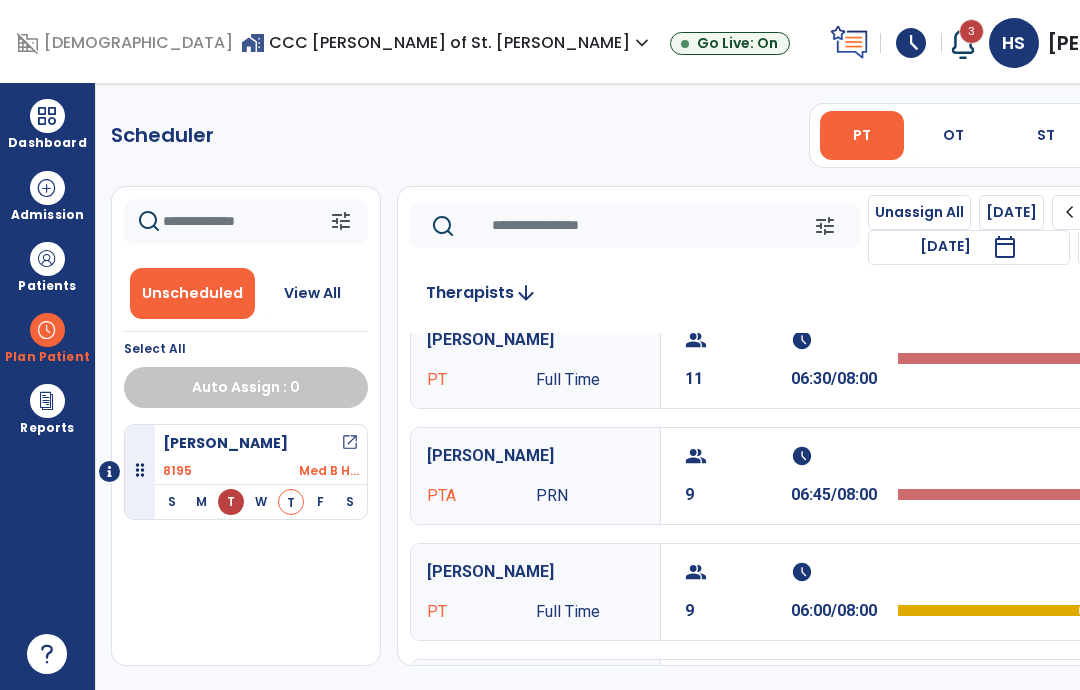 click on "OT" at bounding box center [953, 135] 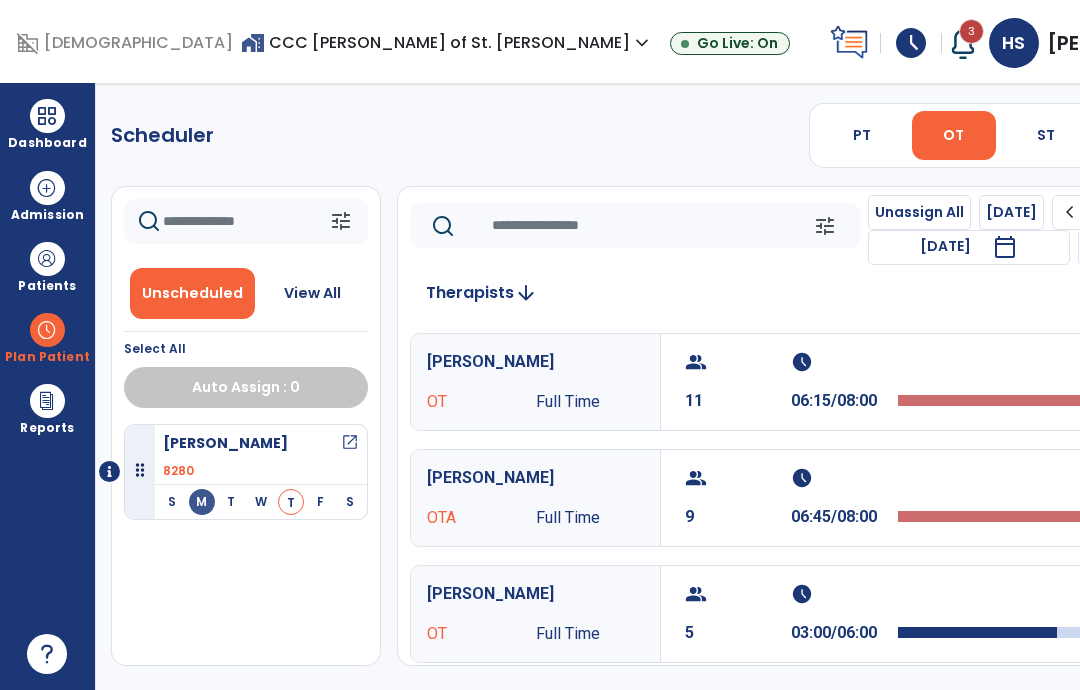 scroll, scrollTop: 0, scrollLeft: 0, axis: both 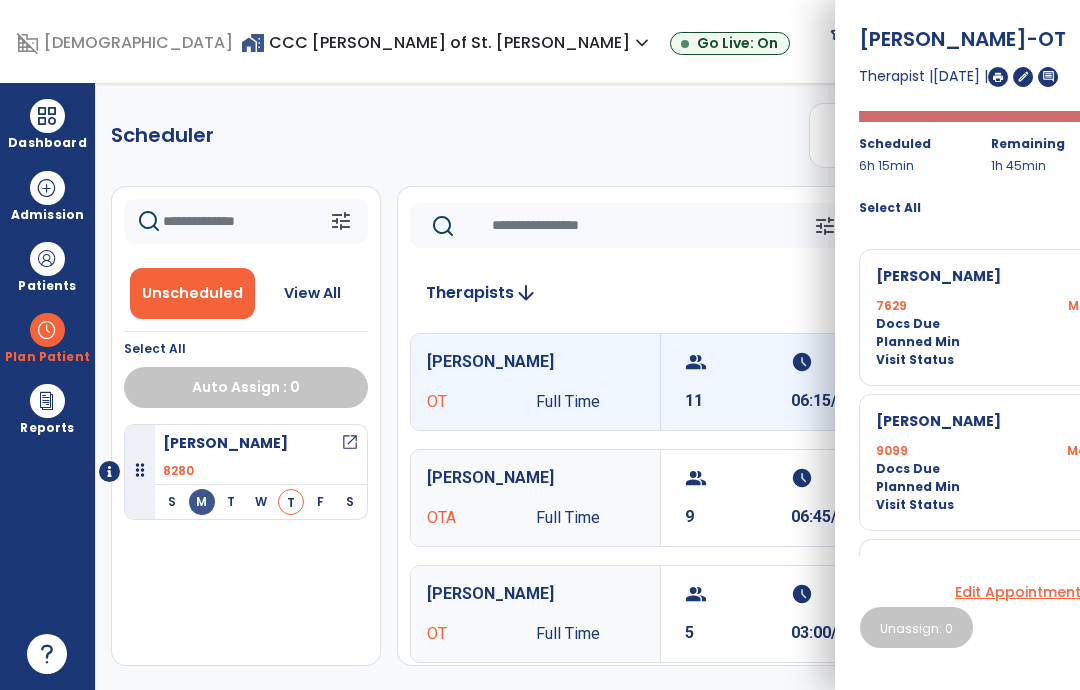 click on "[PERSON_NAME]  -OT close  Therapist |   [DATE] |   edit   comment  Scheduled 6h 15min Remaining  1h 45min  Total 8h 0min  Select All   Sort BY:  **** ****  [PERSON_NAME]   9:00 AM  more_vert  edit   Edit Session   alt_route   Split Minutes  7629 Medicare Part B (NGS)  Docs Due Daily Note   Planned Min  info   45 I 45 mins  Visit Status  Not Visited   [PERSON_NAME]   --  more_vert  edit   Edit Session   alt_route   Split Minutes  9099 Medicare Part A (NGS)  Docs Due Daily Note   Planned Min  info   90 I 90 mins  Visit Status  Not Visited   [PERSON_NAME]   --  more_vert  edit   Edit Session   alt_route   Split Minutes  9093 Med B HMO (NGS)  Docs Due Daily Note   Planned Min  info   90 I 90 mins  Visit Status  Not Visited   [PERSON_NAME]   --  more_vert  edit   Edit Session   alt_route   Split Minutes  9085 Medicare A Replacement NGS  Docs Due Daily Note   Planned Min  info   45 I 45 mins  Visit Status  Not Visited   [PERSON_NAME]   --  more_vert  edit   Edit Session  9081 I" at bounding box center (870, 345) 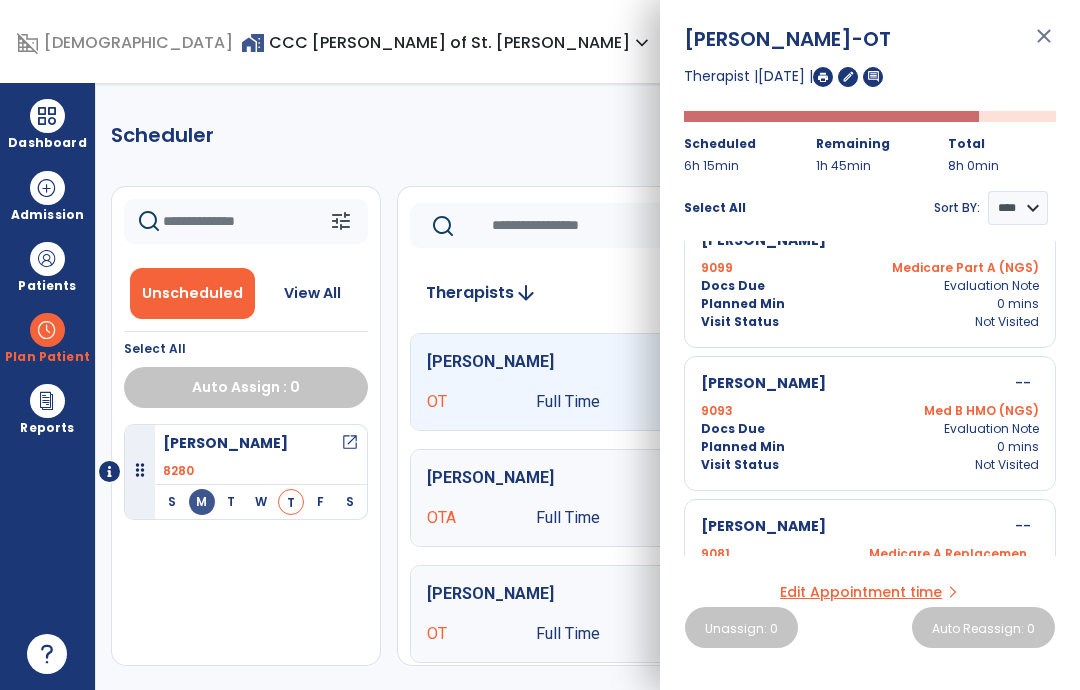 scroll, scrollTop: 1192, scrollLeft: 0, axis: vertical 